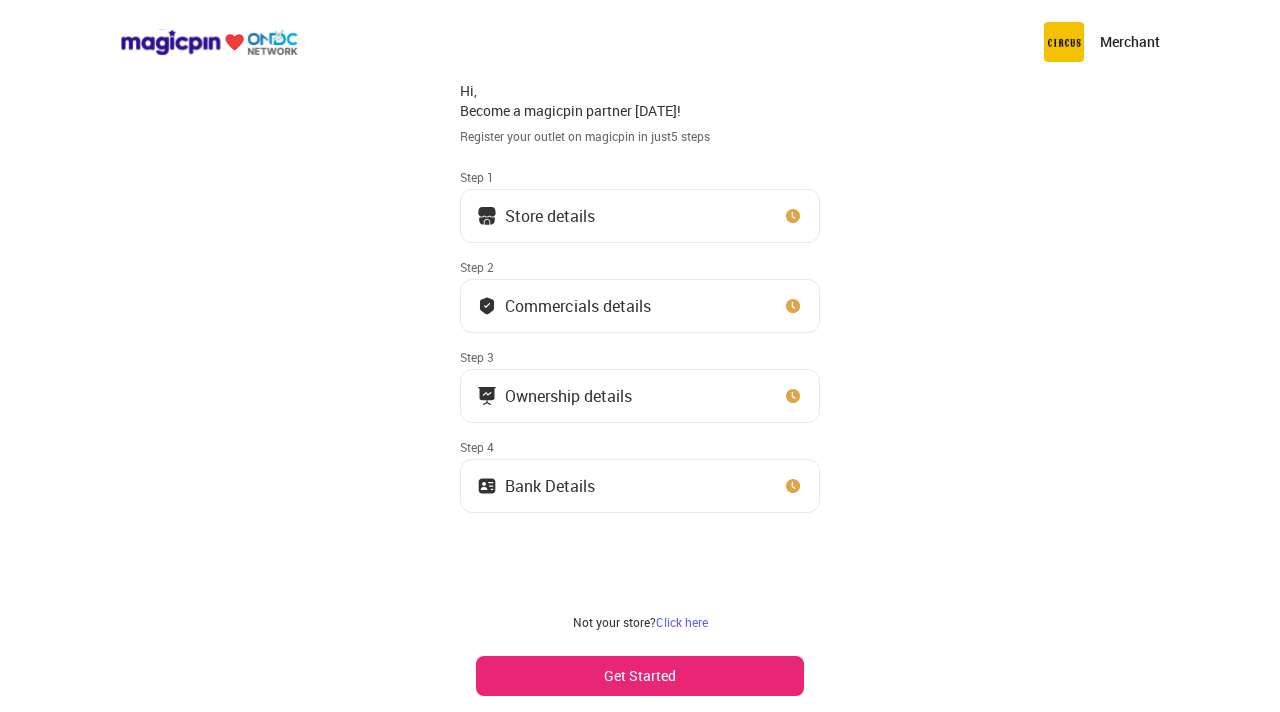 scroll, scrollTop: 0, scrollLeft: 0, axis: both 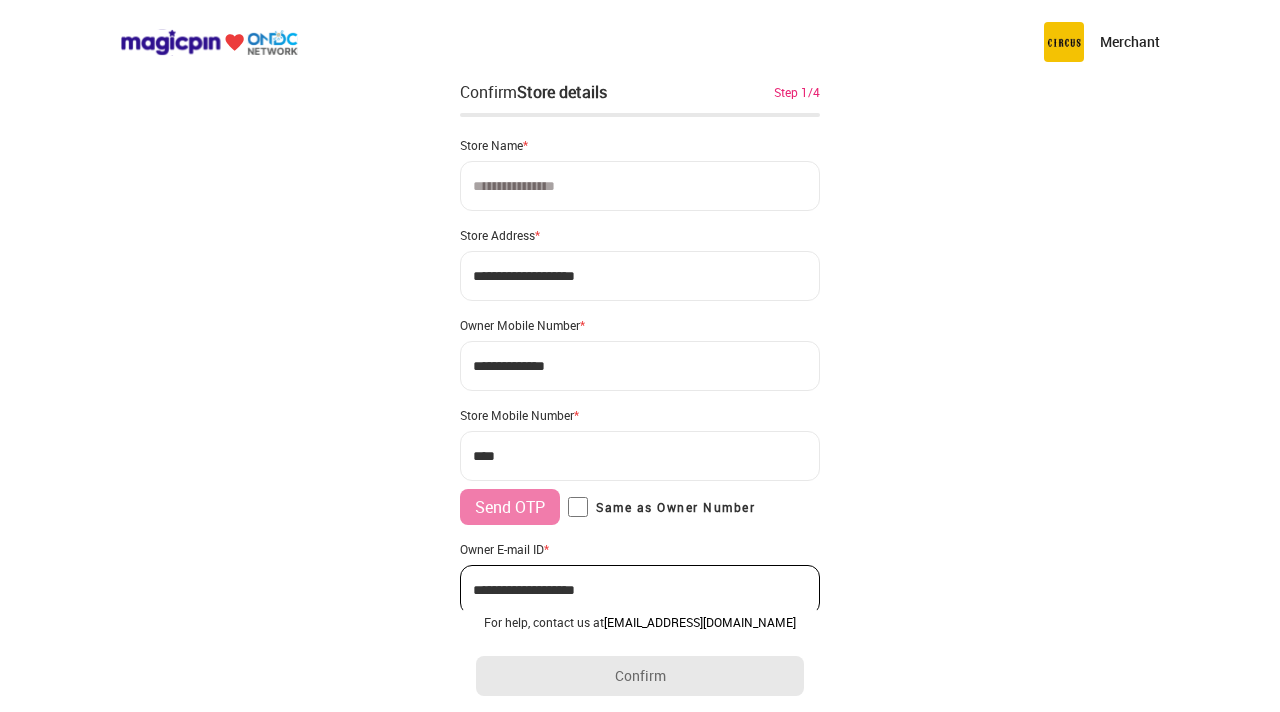 click at bounding box center [640, 186] 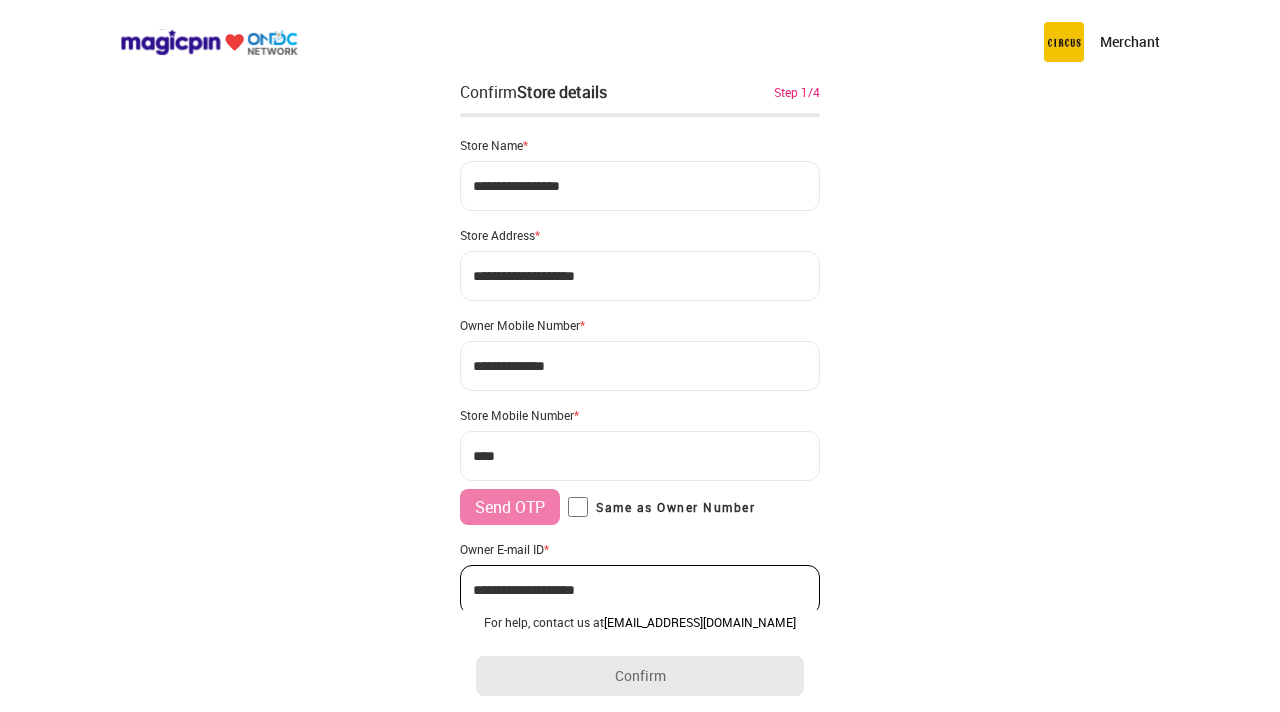 type on "**********" 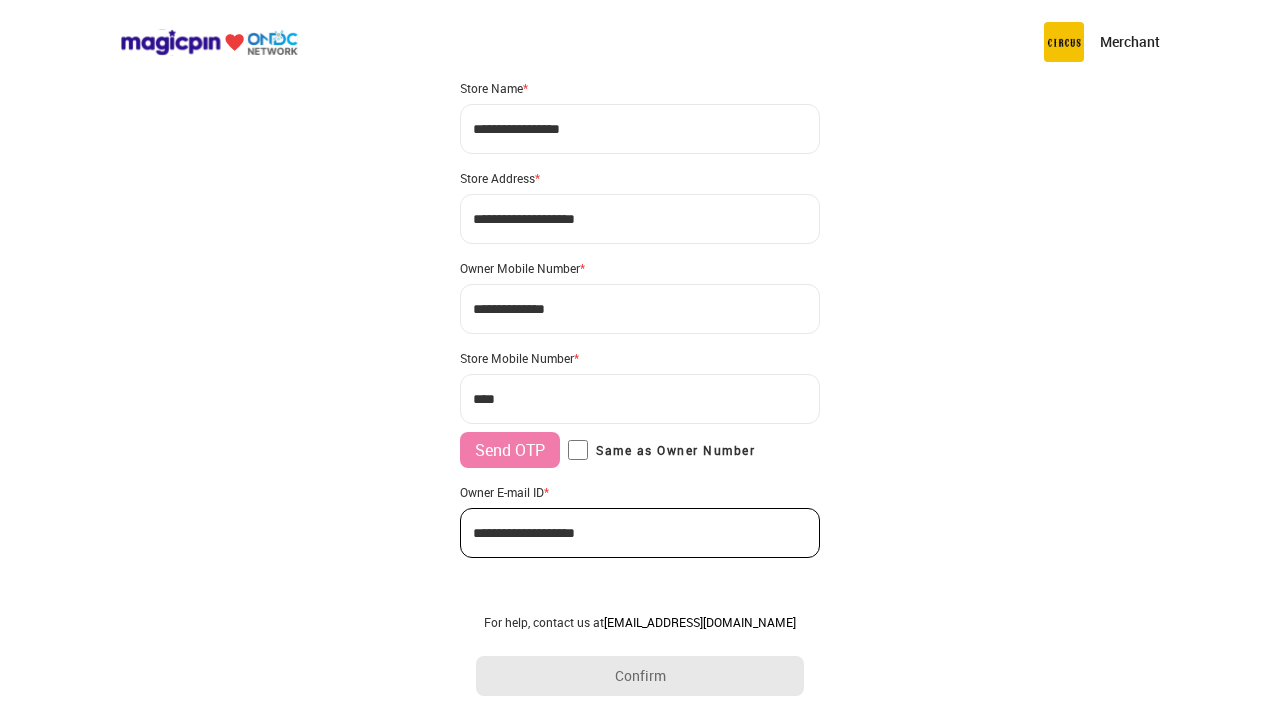 scroll, scrollTop: 61, scrollLeft: 0, axis: vertical 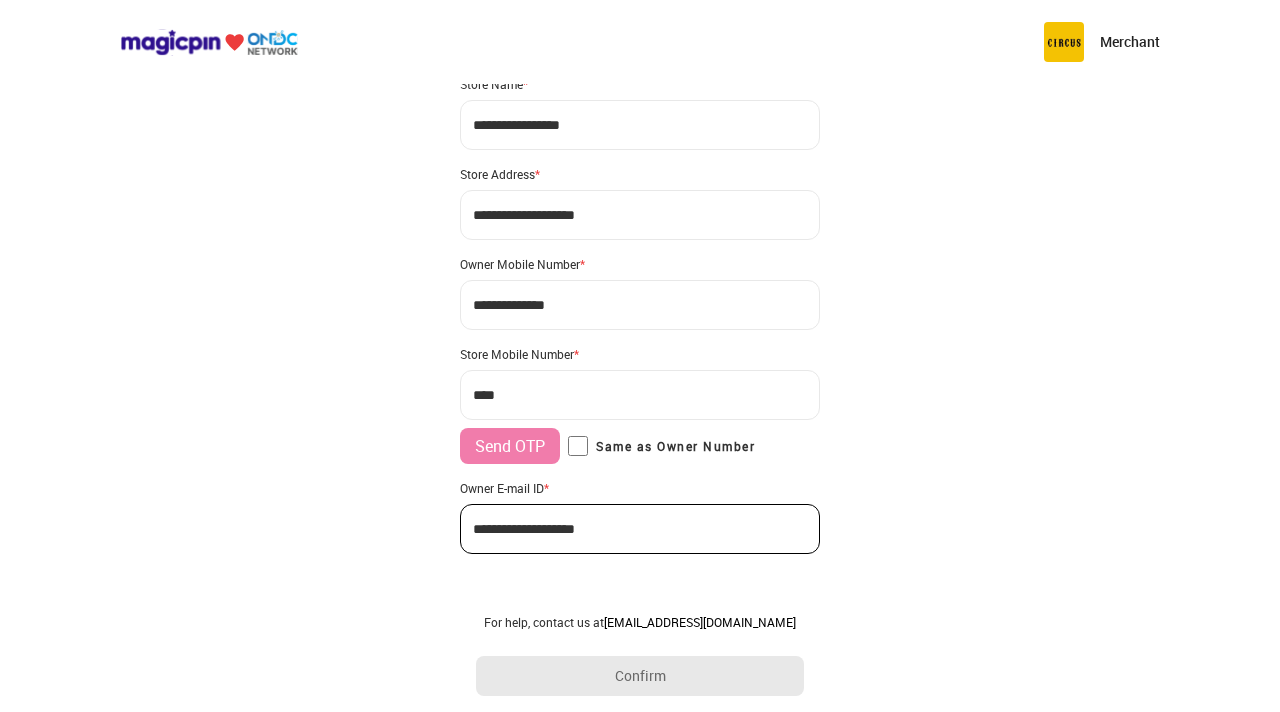 type on "**********" 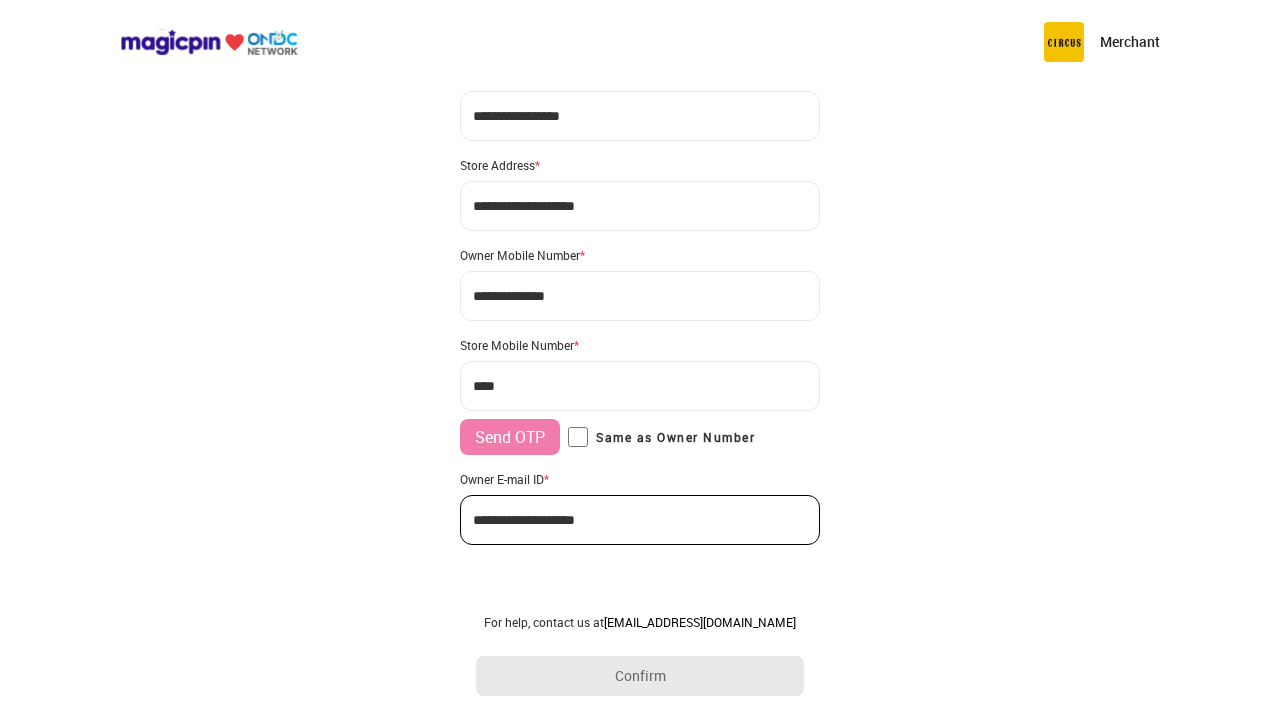 scroll, scrollTop: 72, scrollLeft: 0, axis: vertical 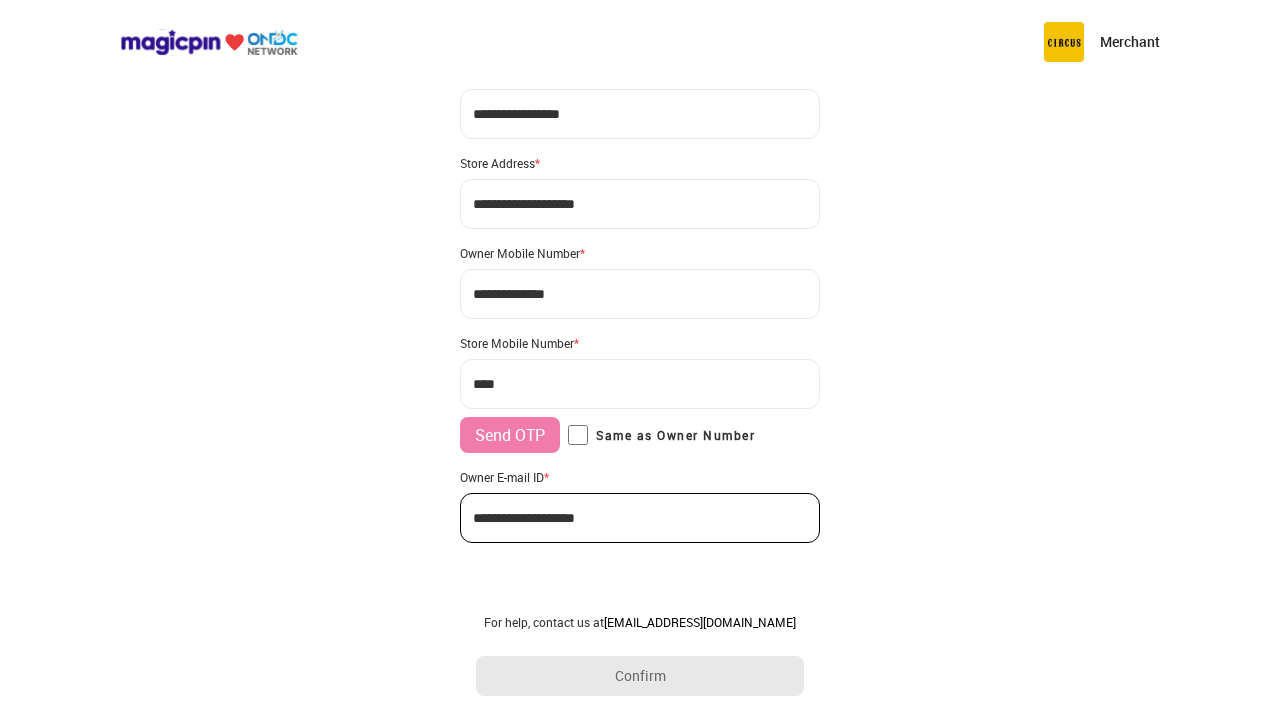 click on "***" at bounding box center [640, 384] 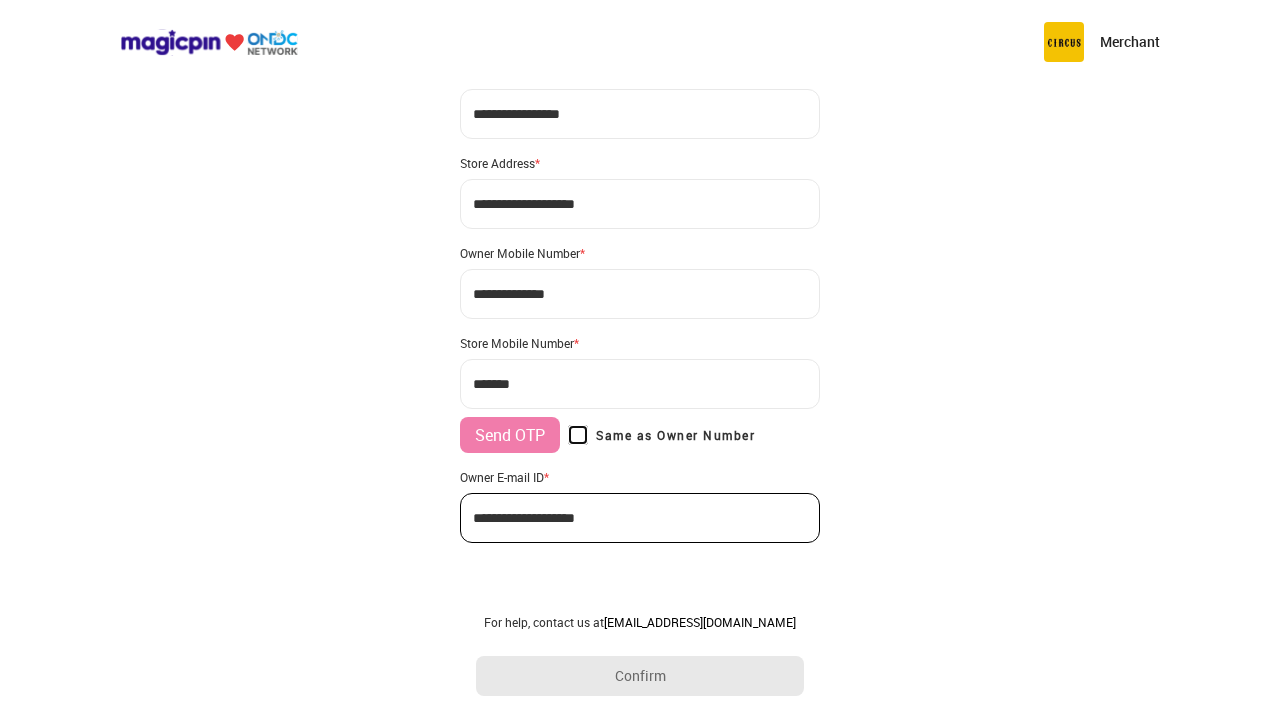 type on "**********" 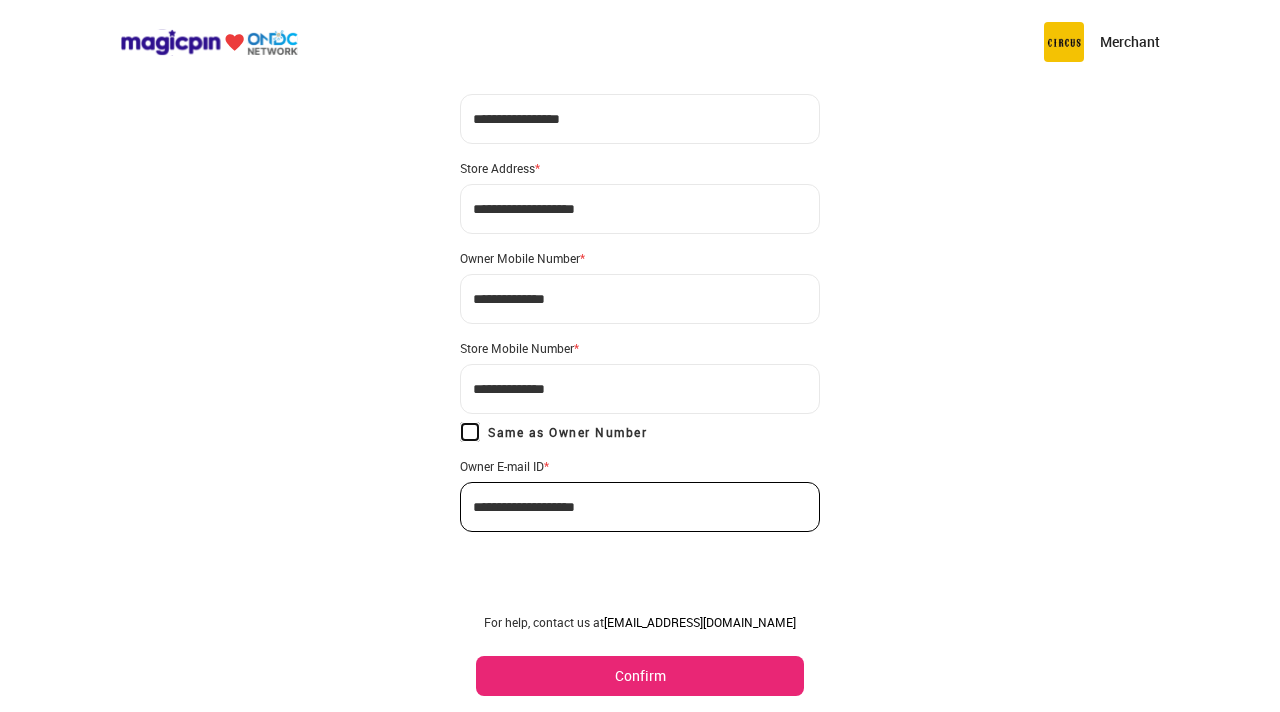 scroll, scrollTop: 67, scrollLeft: 0, axis: vertical 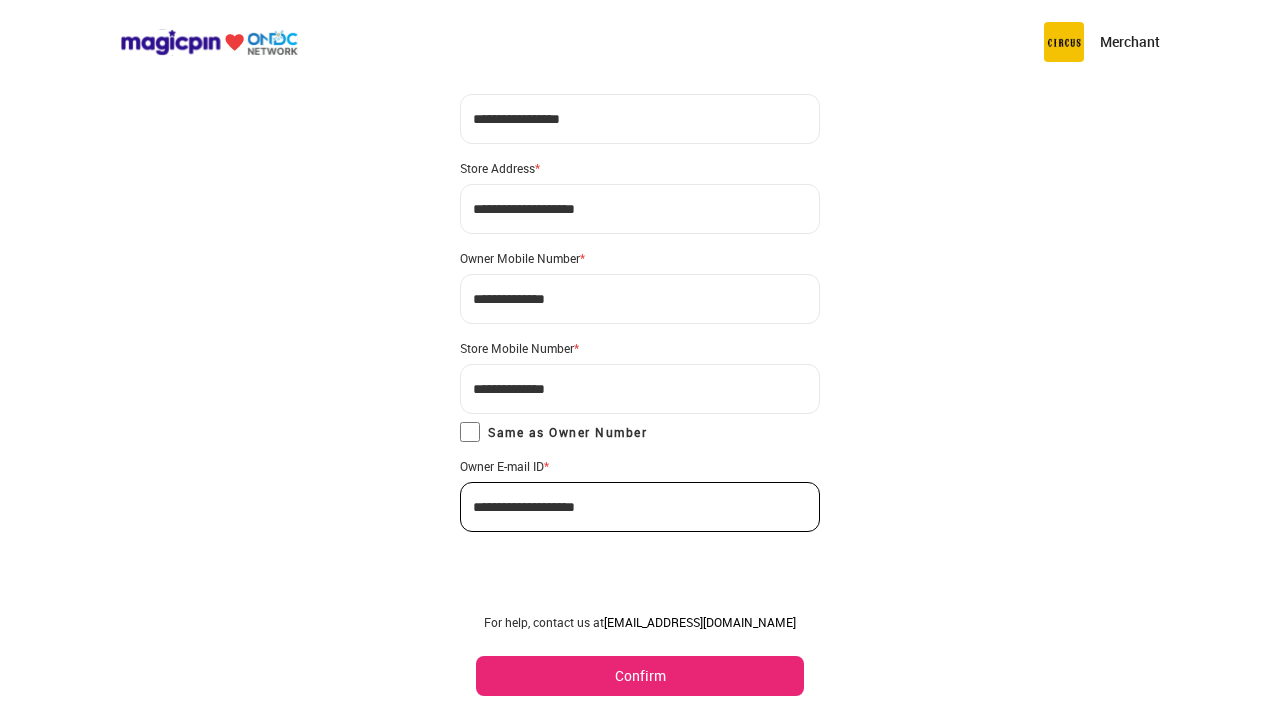 click on "Confirm" at bounding box center (640, 676) 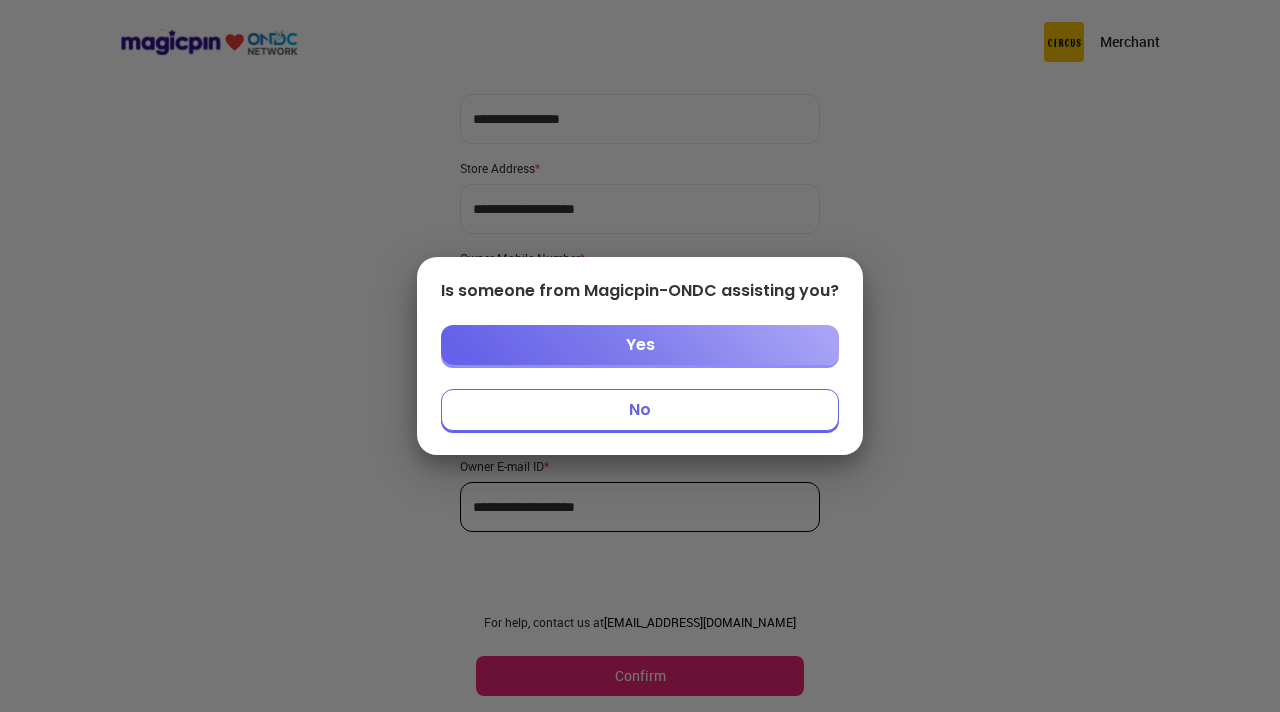 click on "No" at bounding box center [640, 410] 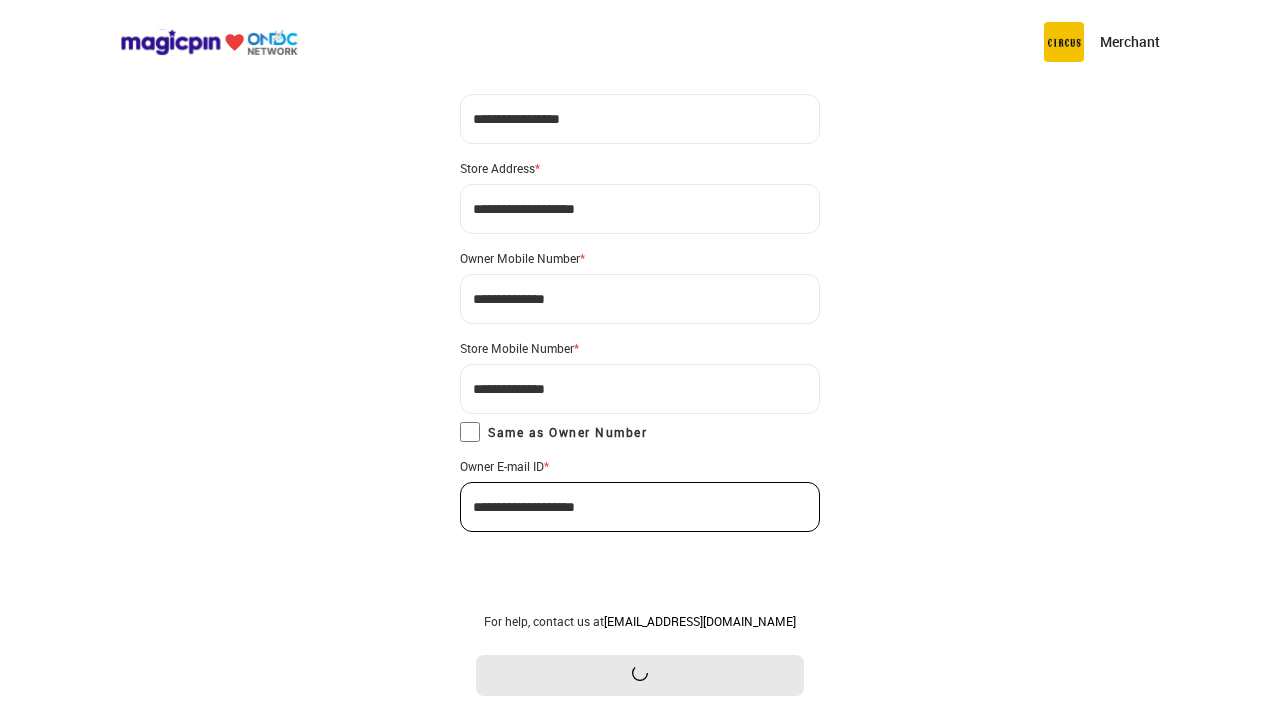 scroll, scrollTop: 0, scrollLeft: 0, axis: both 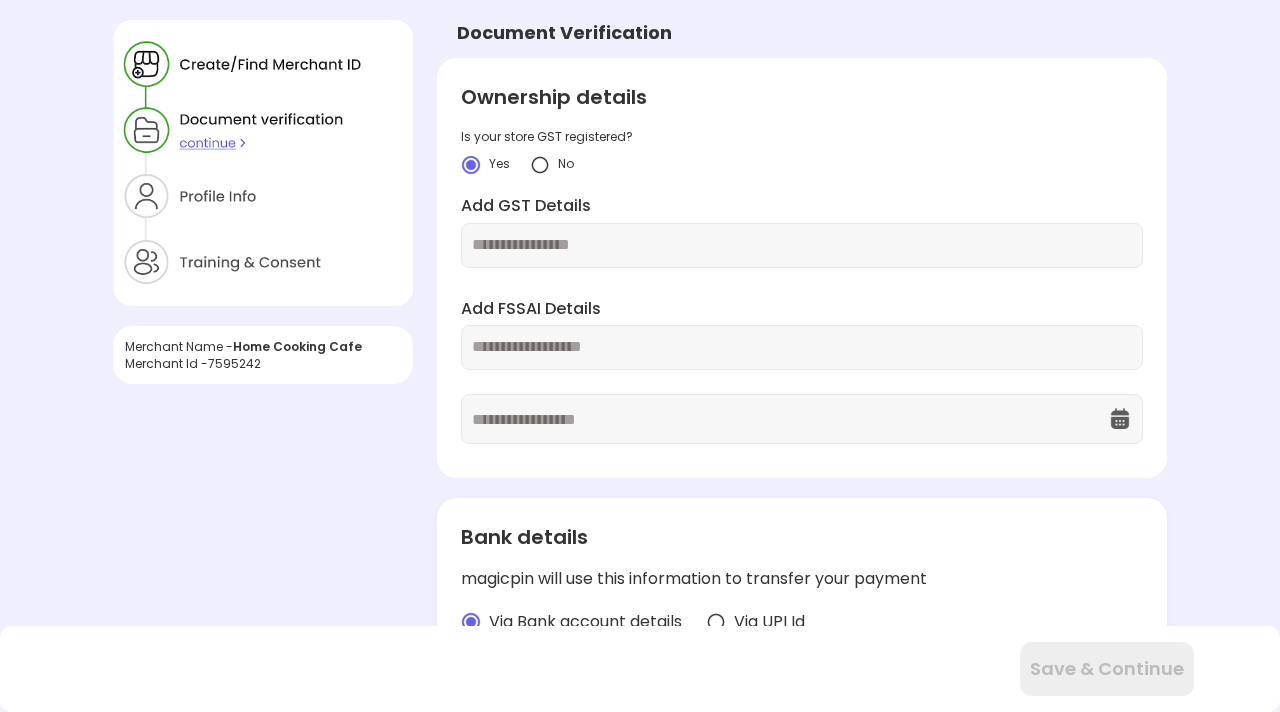 click at bounding box center (540, 165) 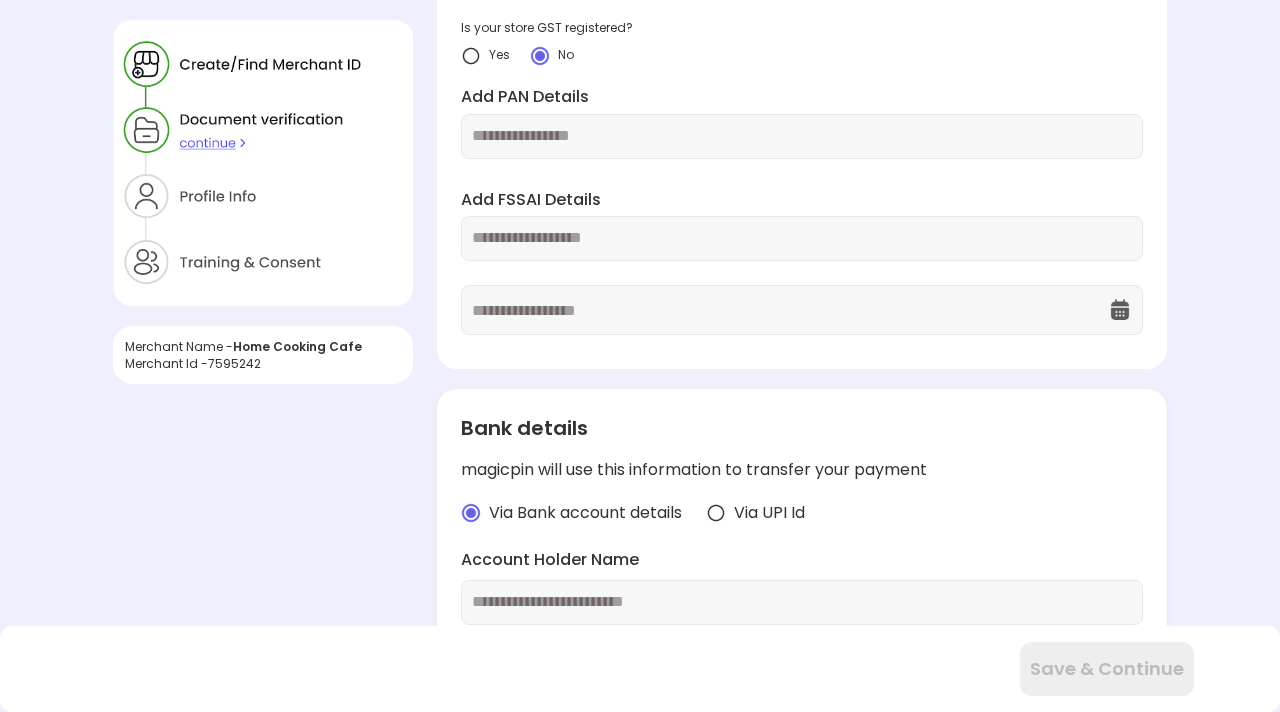 scroll, scrollTop: 88, scrollLeft: 0, axis: vertical 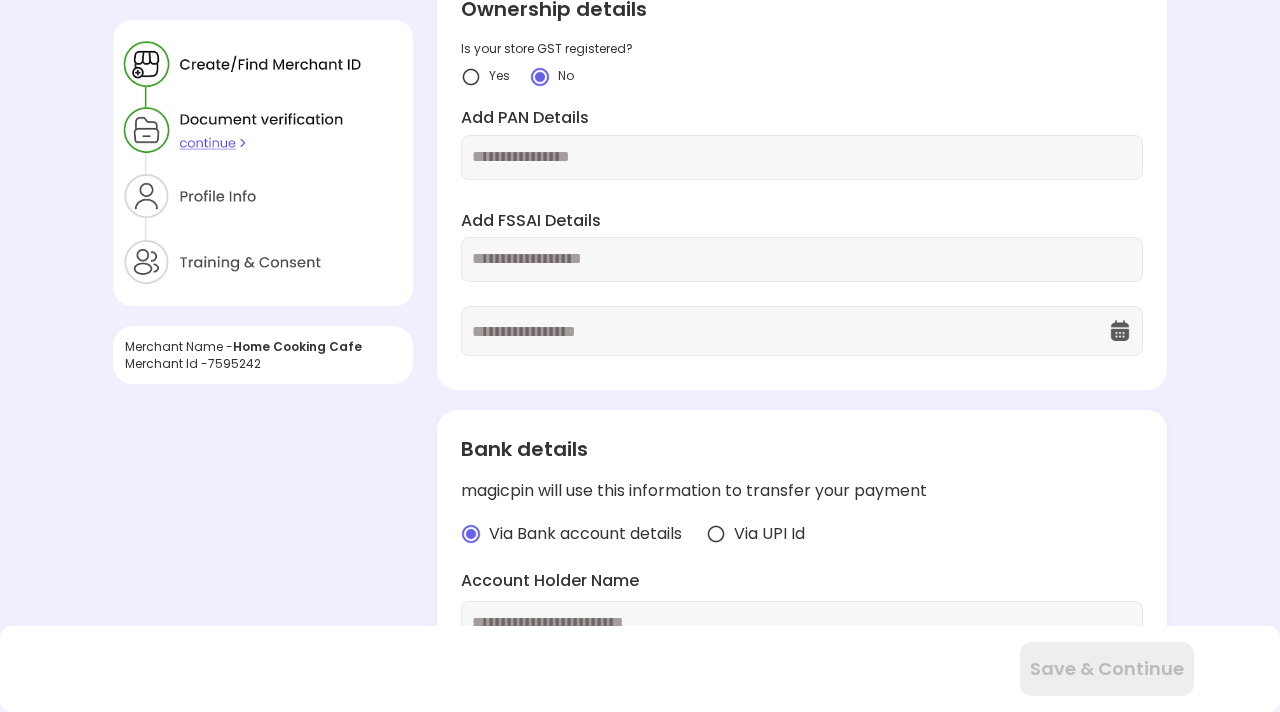 click at bounding box center (802, 157) 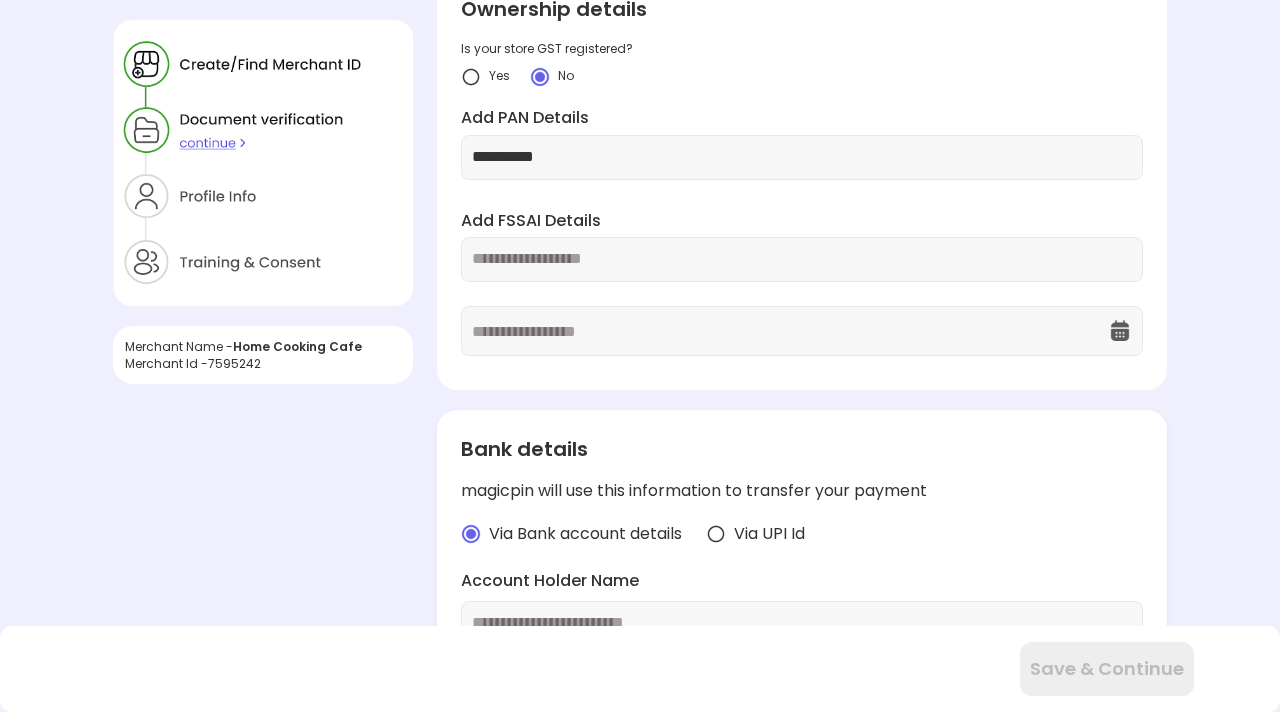 type on "**********" 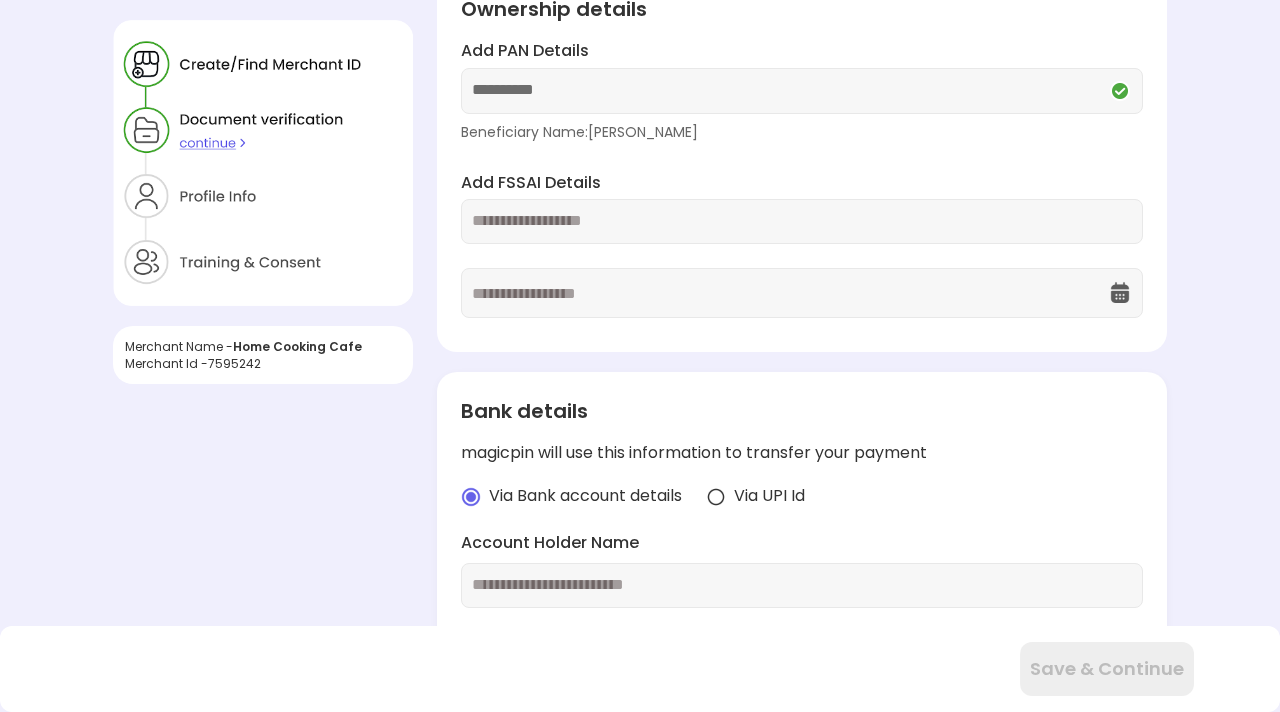 paste on "**********" 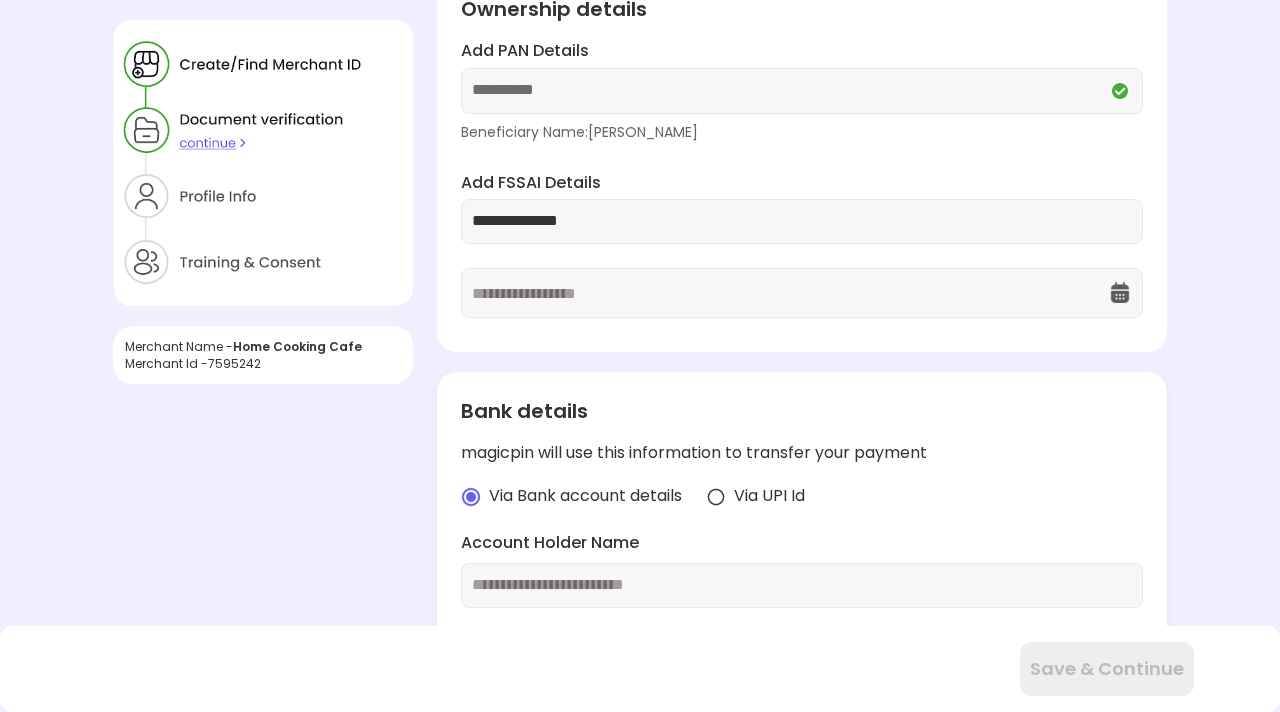 type on "**********" 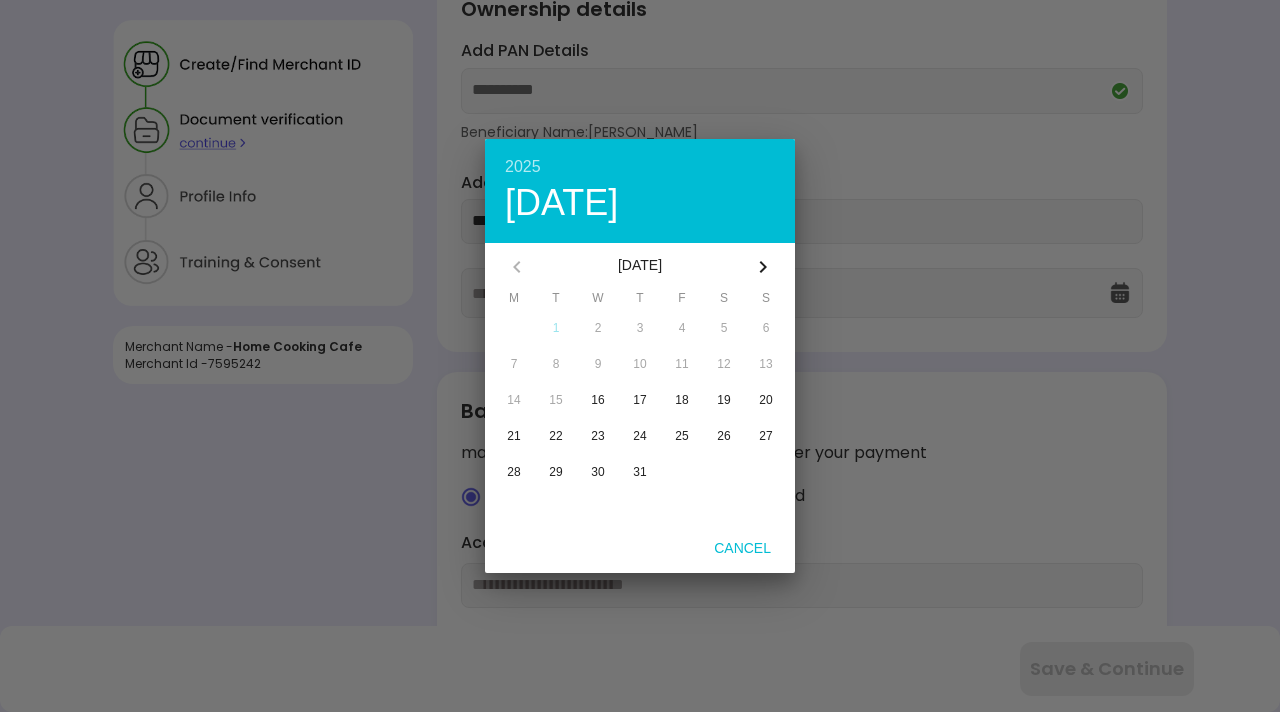 click on "2025" at bounding box center [640, 167] 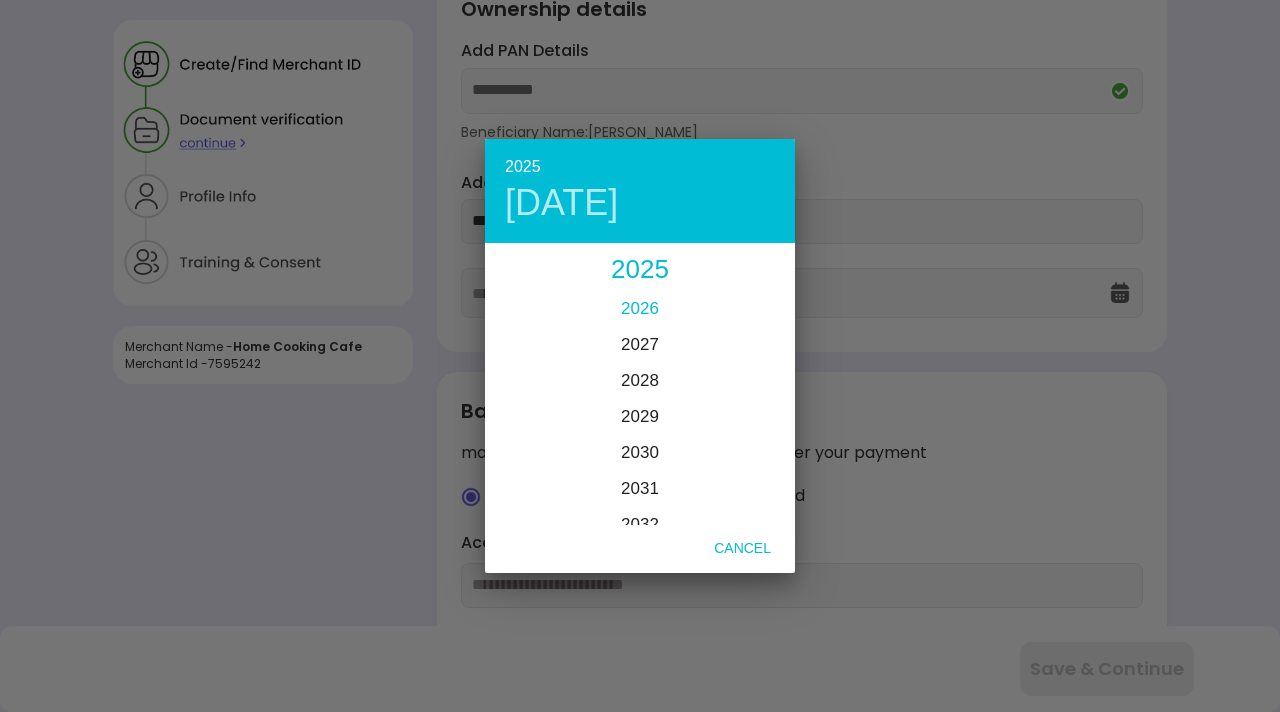 click on "2026" at bounding box center (640, 308) 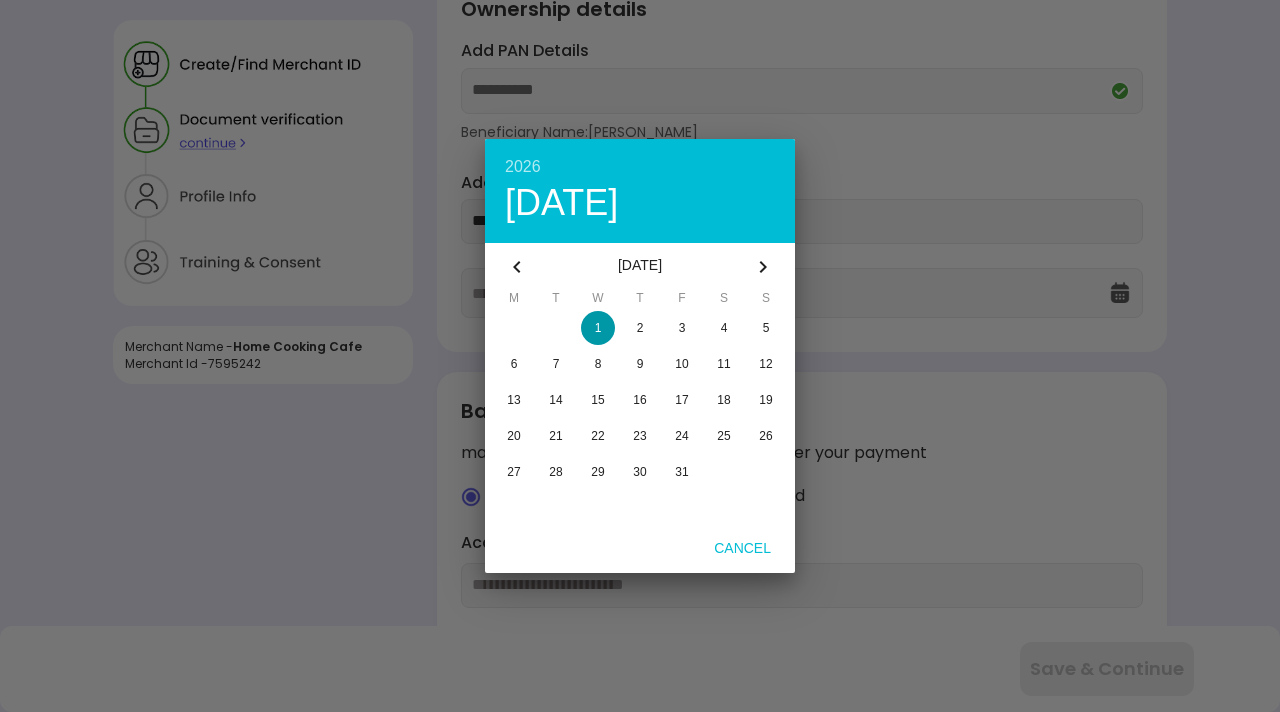 click on "[DATE]" at bounding box center (640, 203) 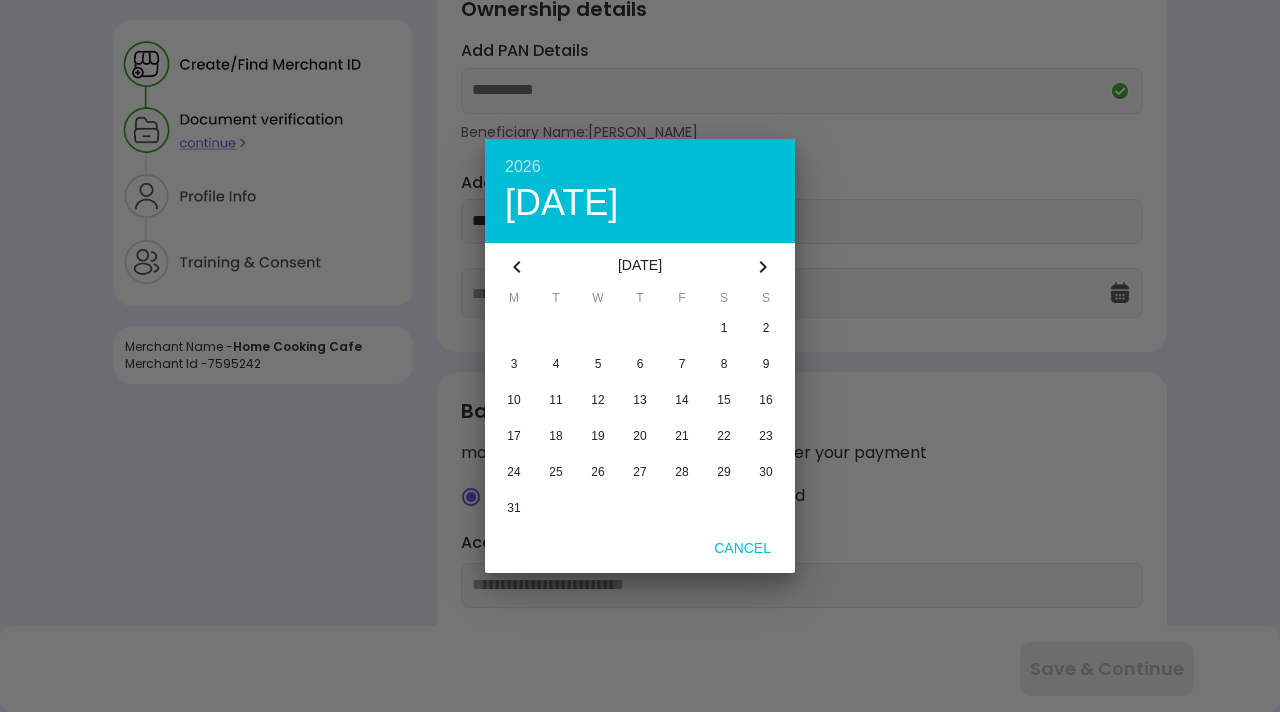 click 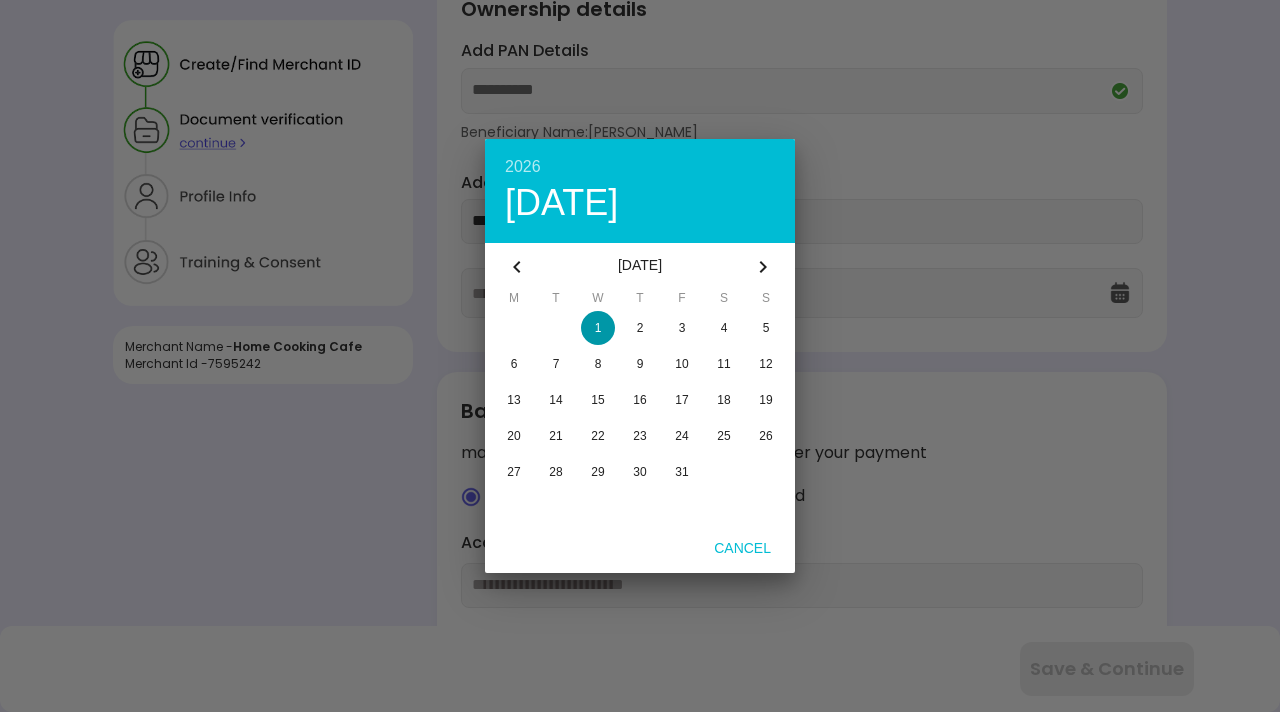 click 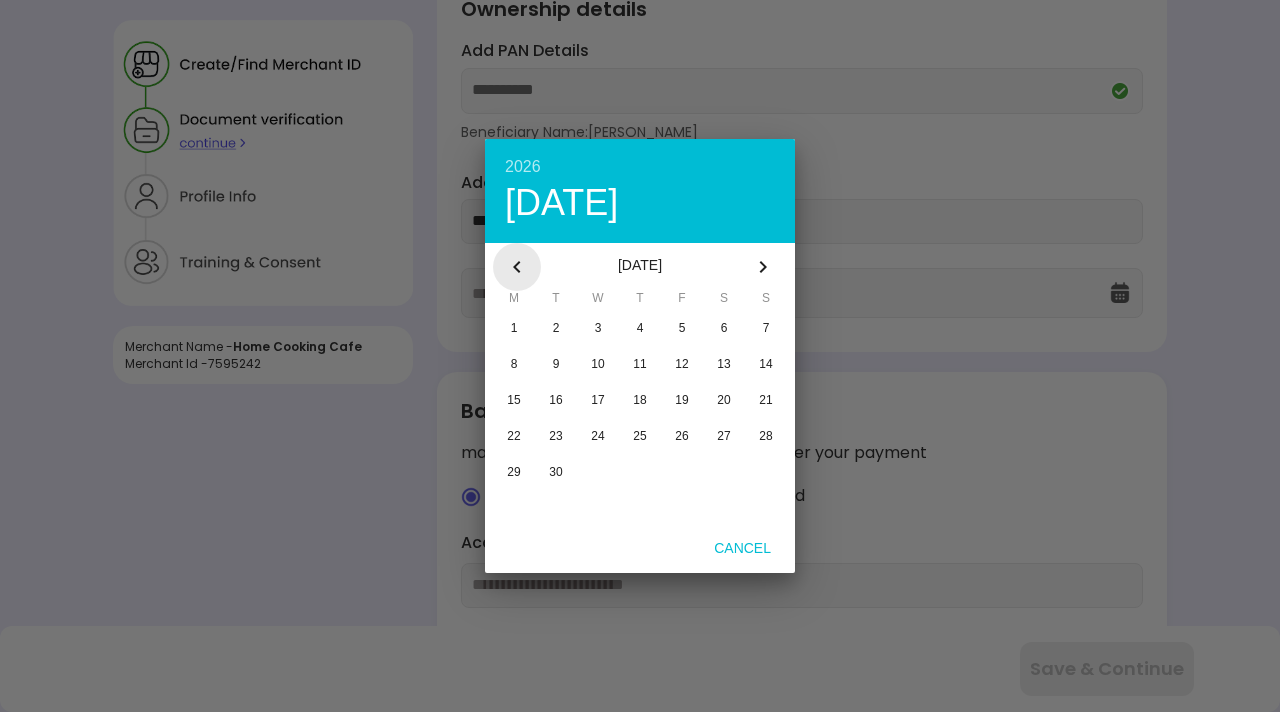 click 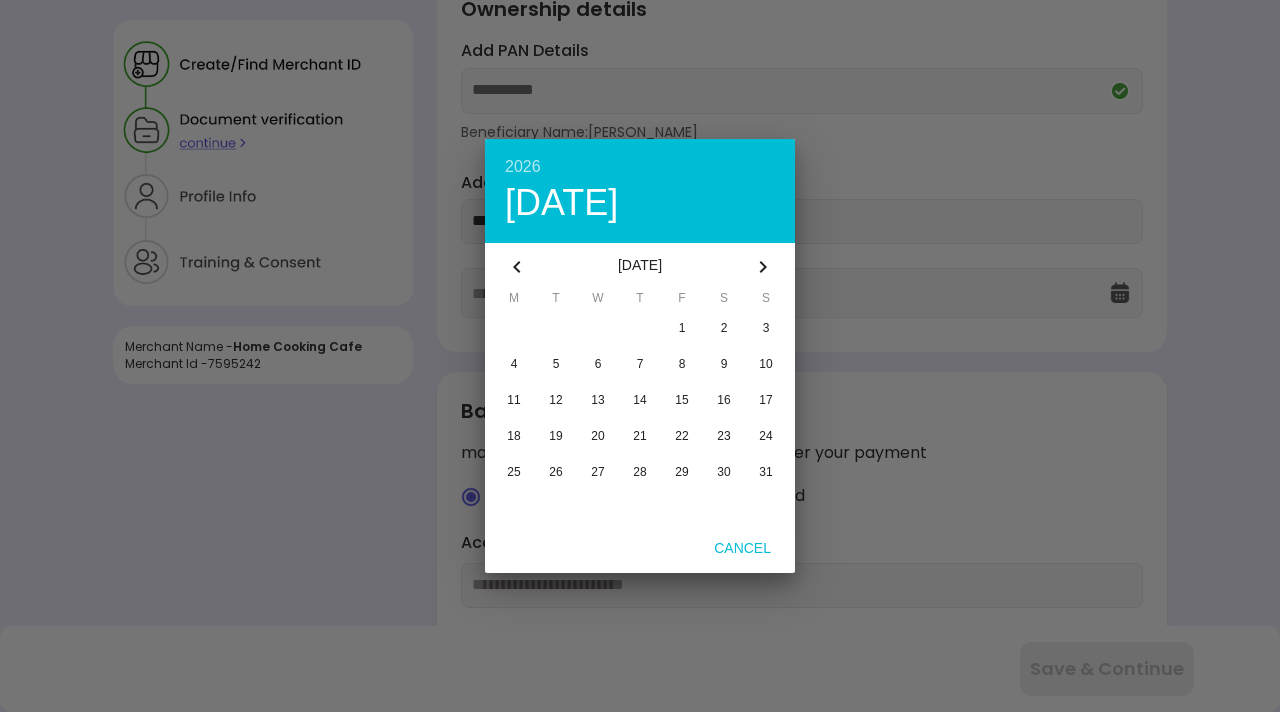 click 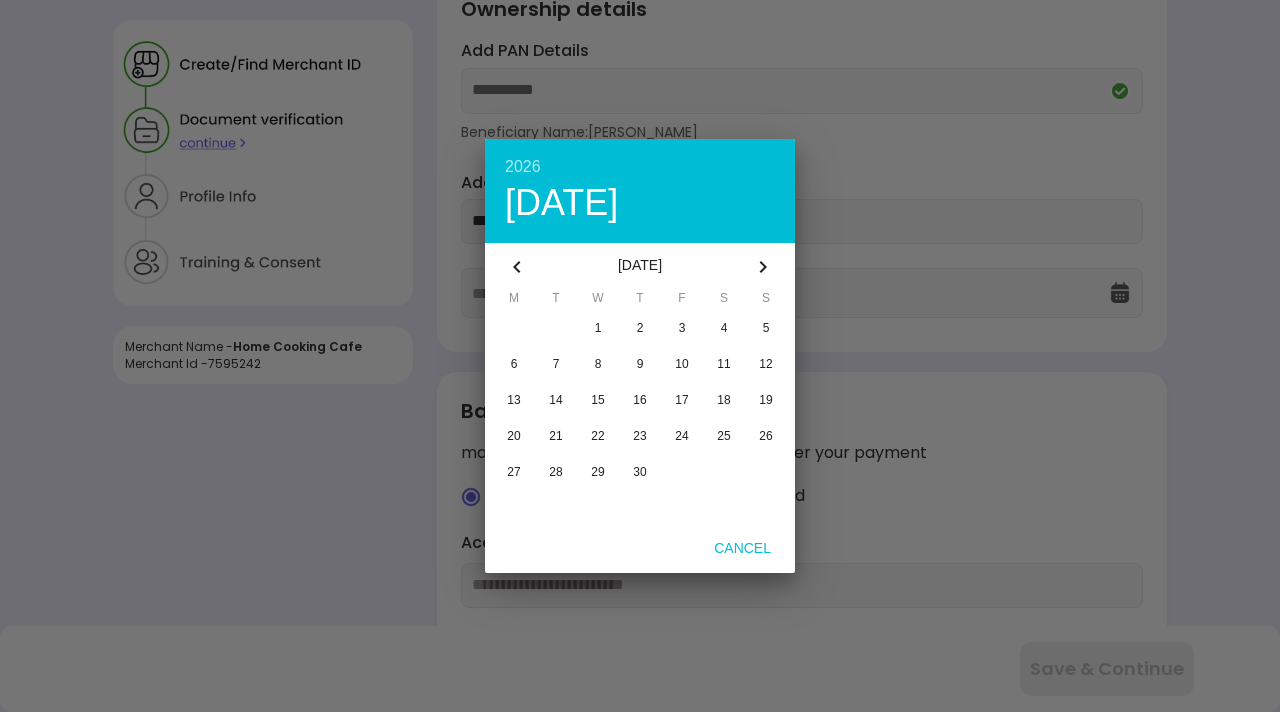 click 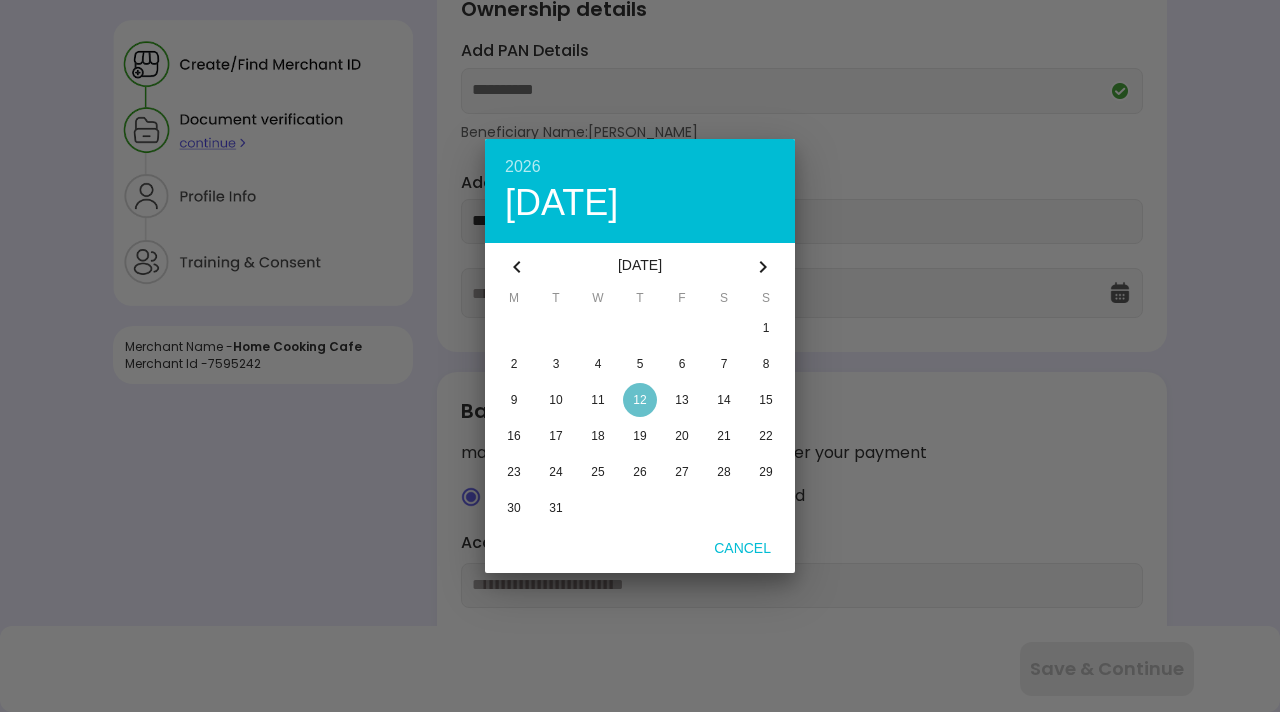 click on "12" at bounding box center (639, 400) 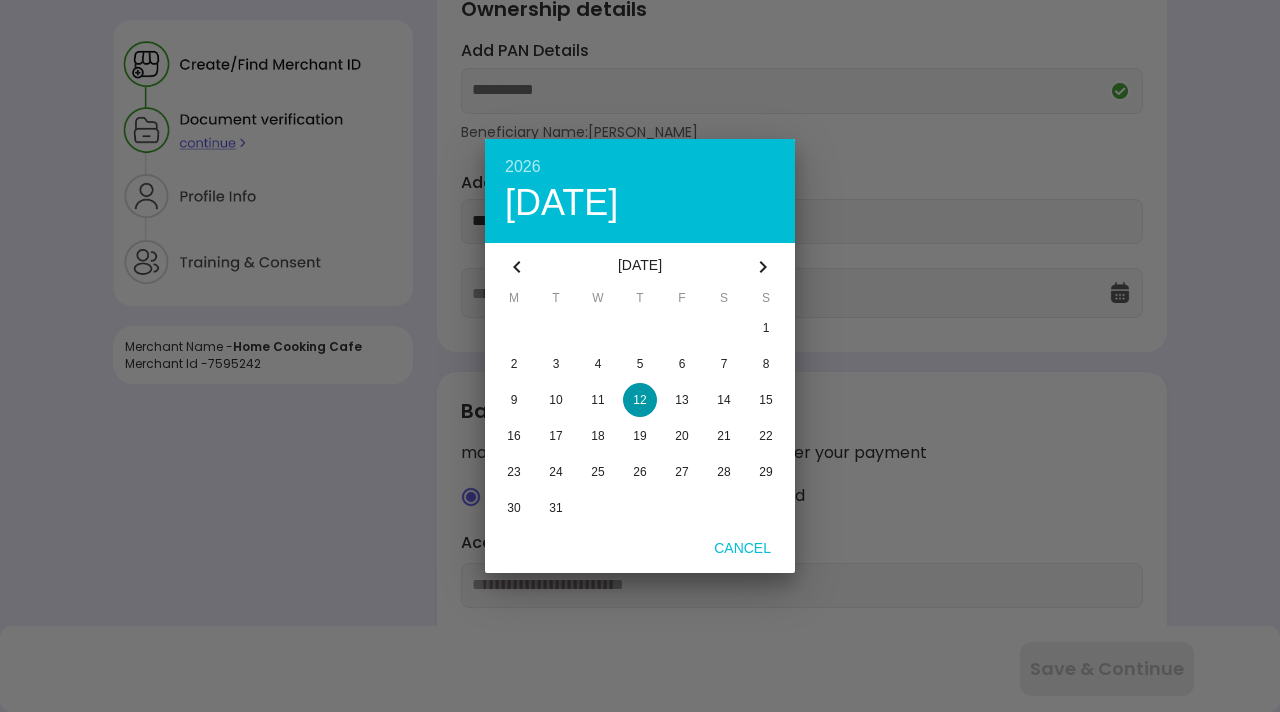 type on "**********" 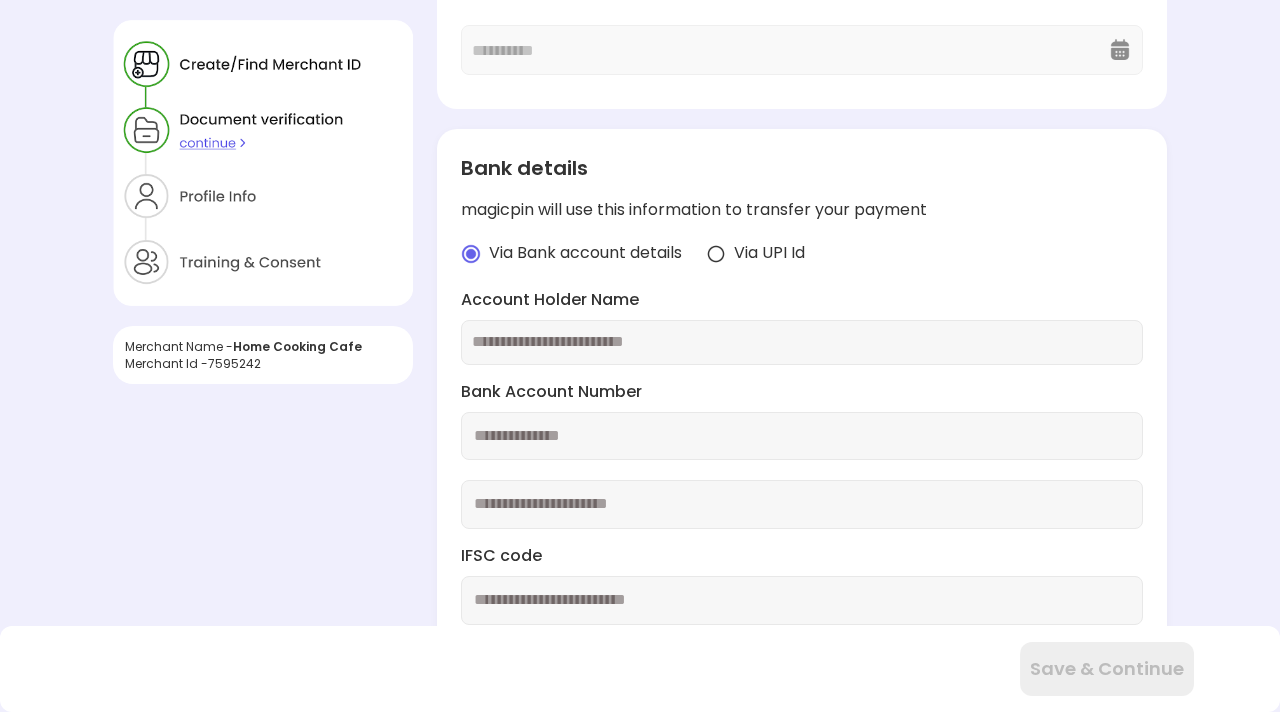 scroll, scrollTop: 370, scrollLeft: 0, axis: vertical 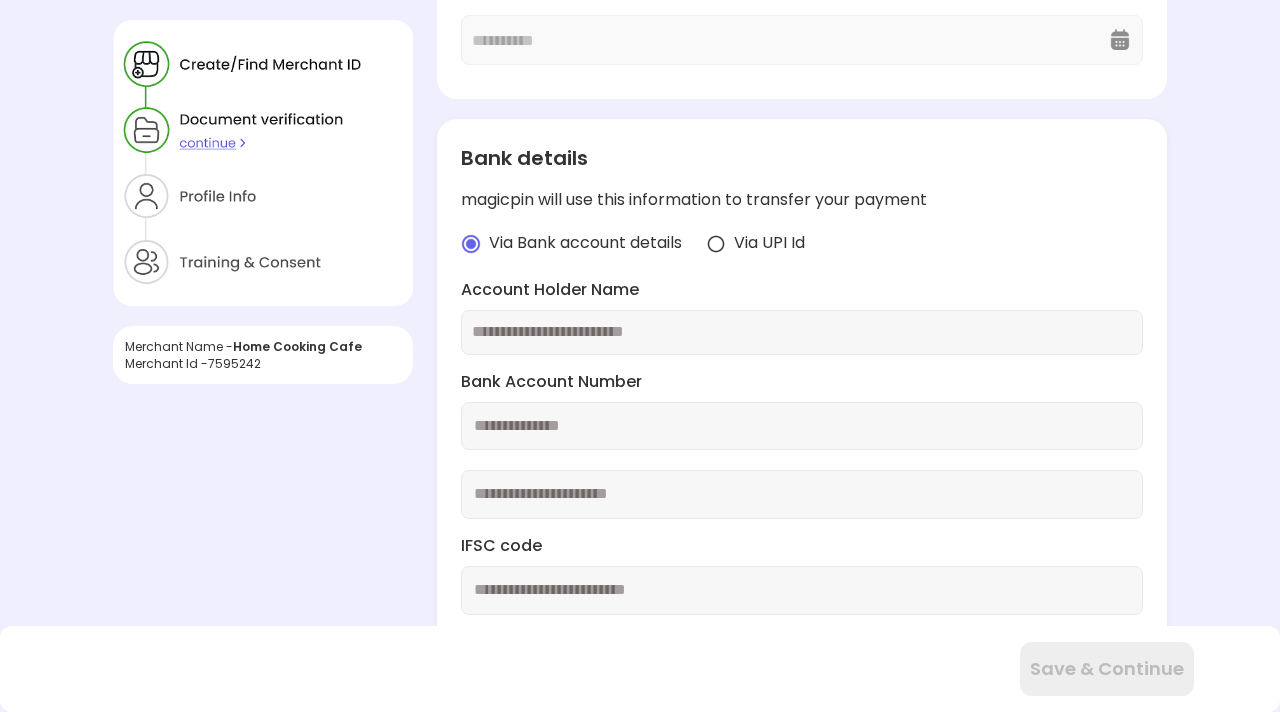 click at bounding box center (716, 244) 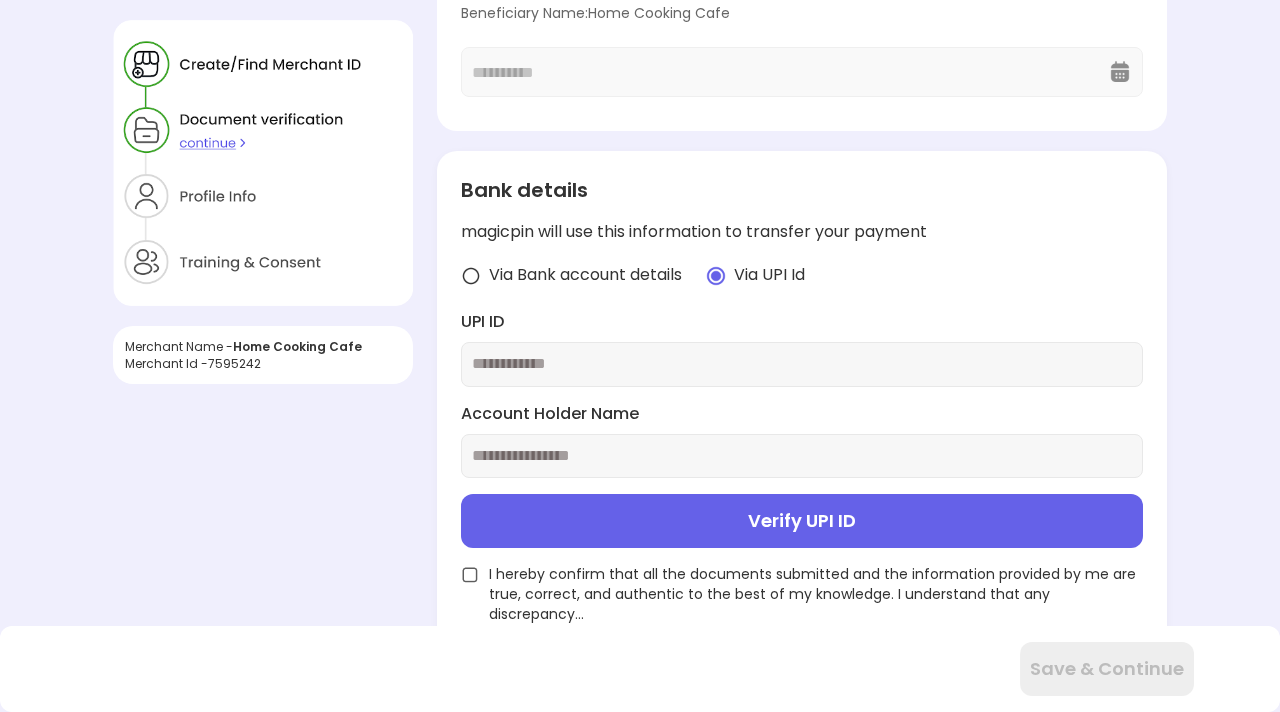 scroll, scrollTop: 318, scrollLeft: 0, axis: vertical 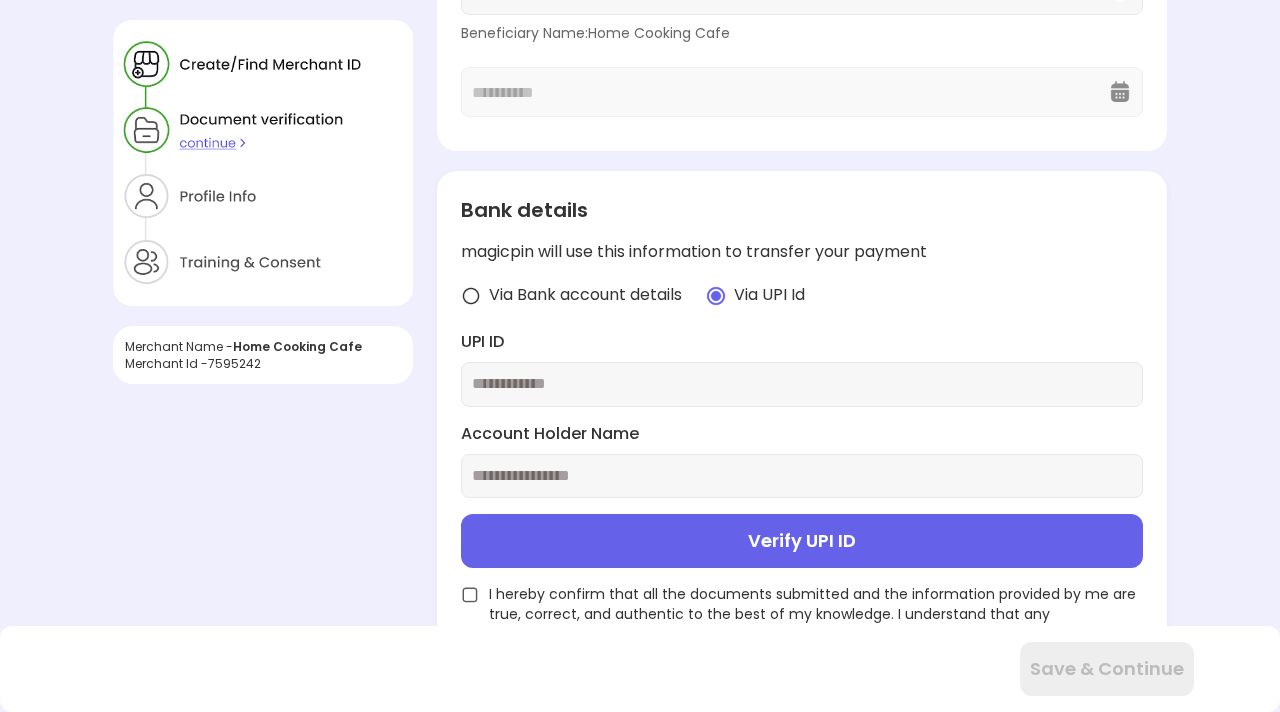 click at bounding box center [802, 384] 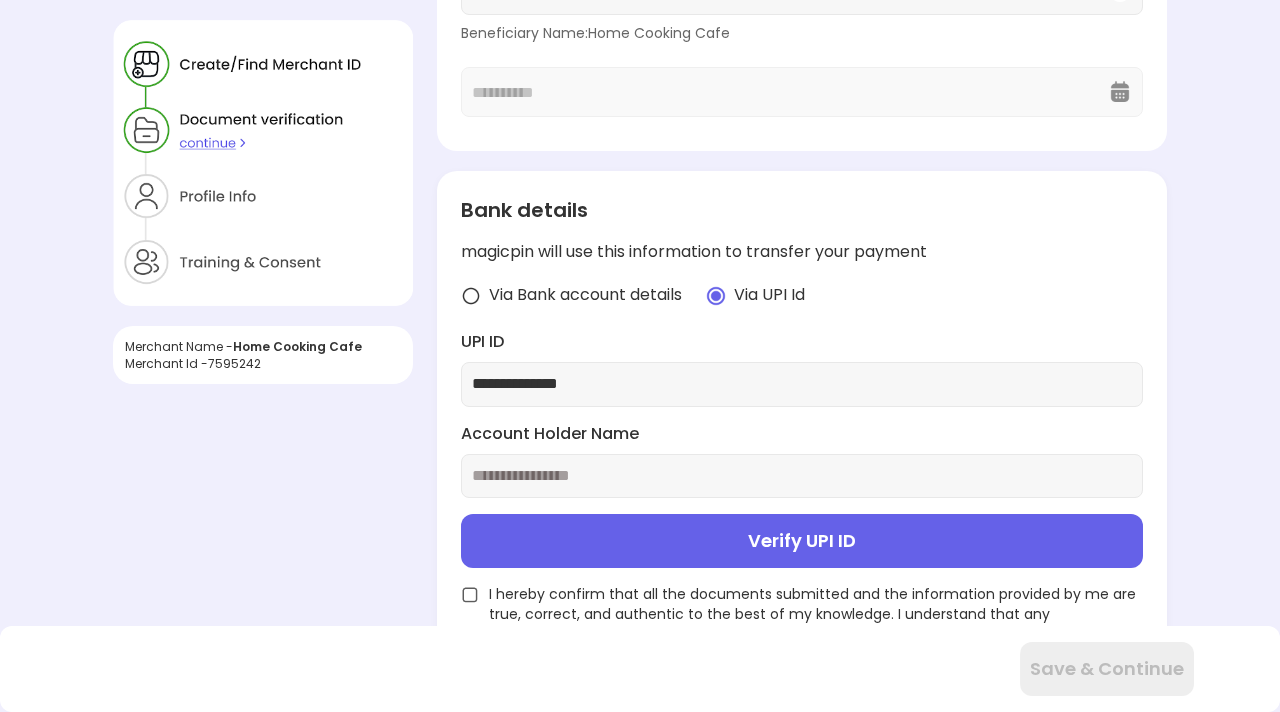 type on "**********" 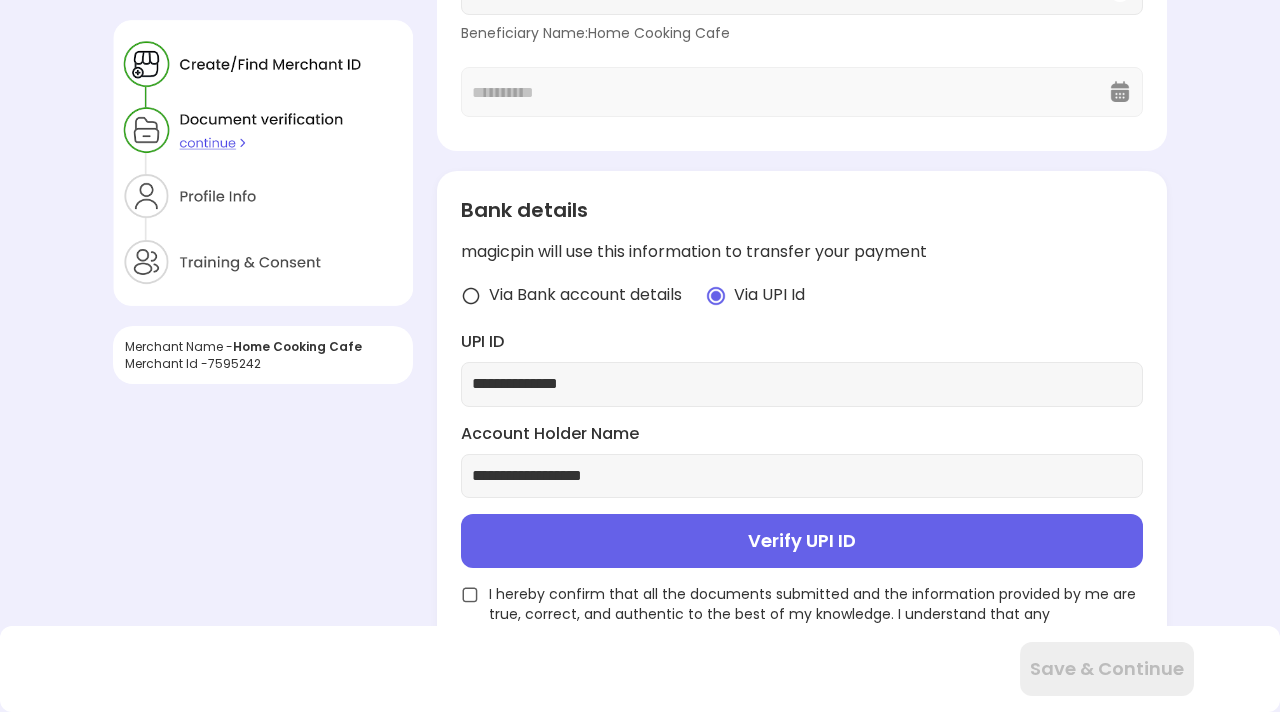 click on "Verify UPI ID" at bounding box center (802, 541) 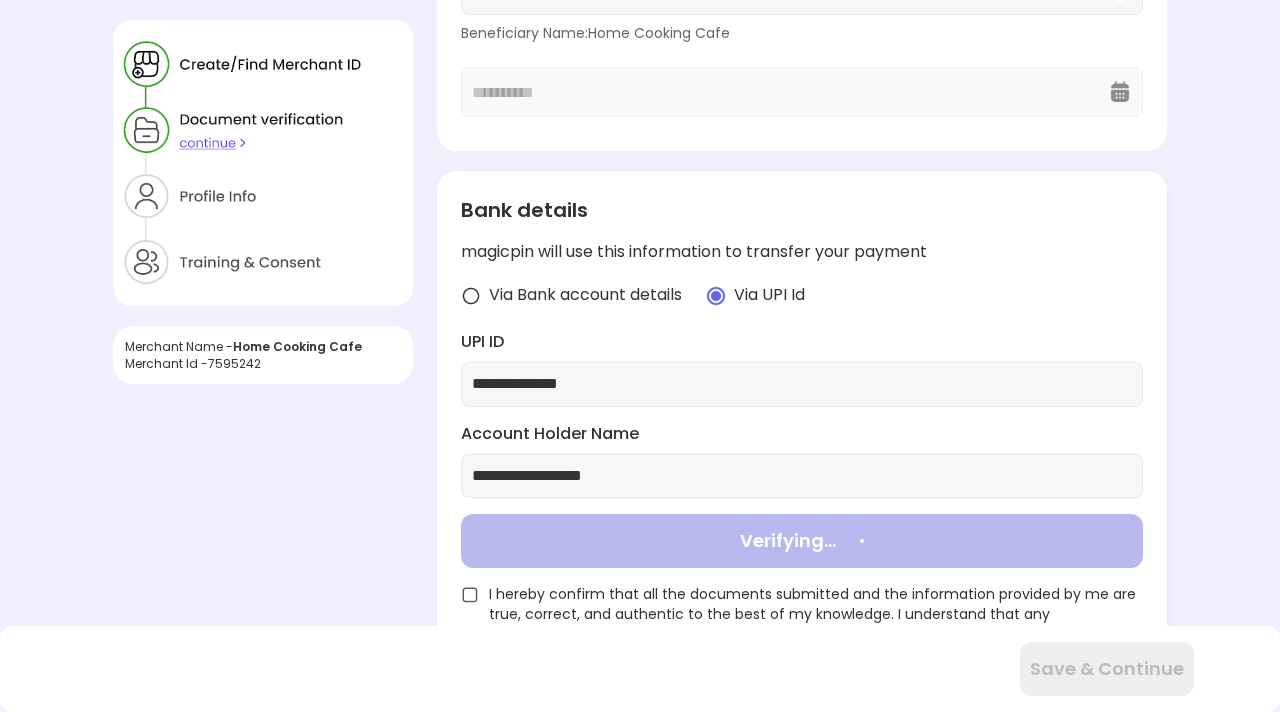 type on "**********" 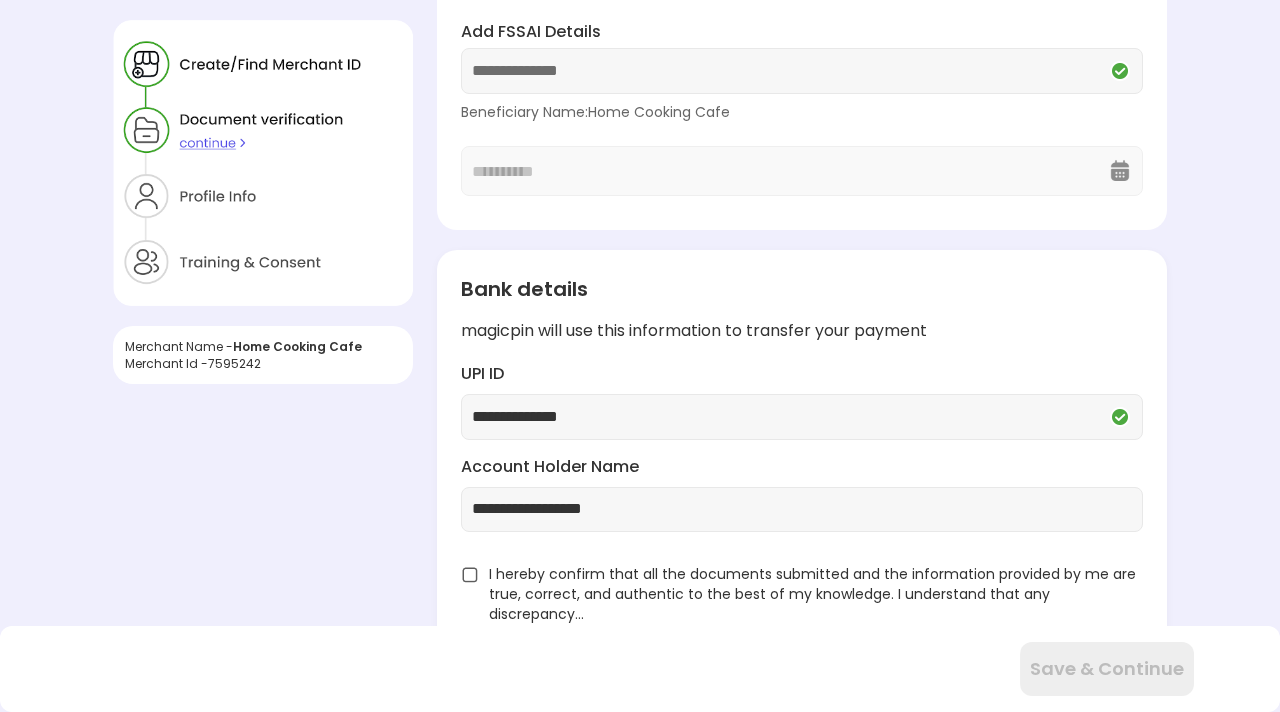 scroll, scrollTop: 219, scrollLeft: 0, axis: vertical 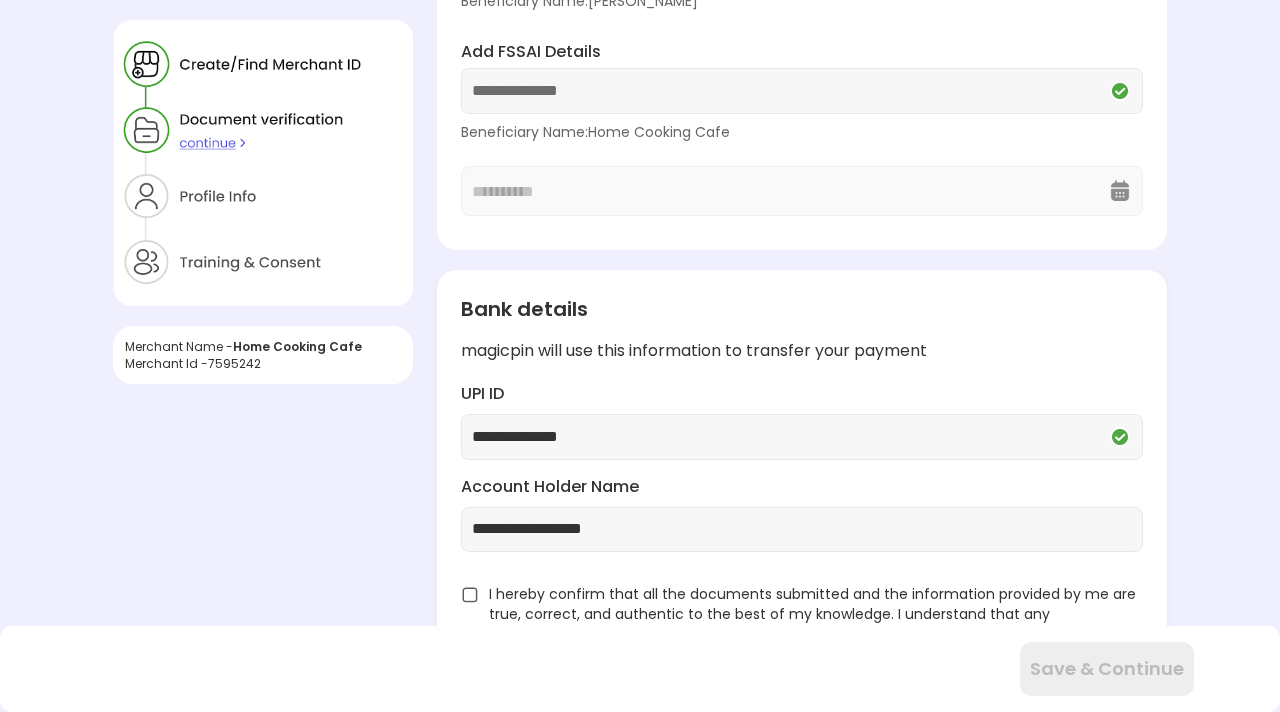 click at bounding box center [470, 595] 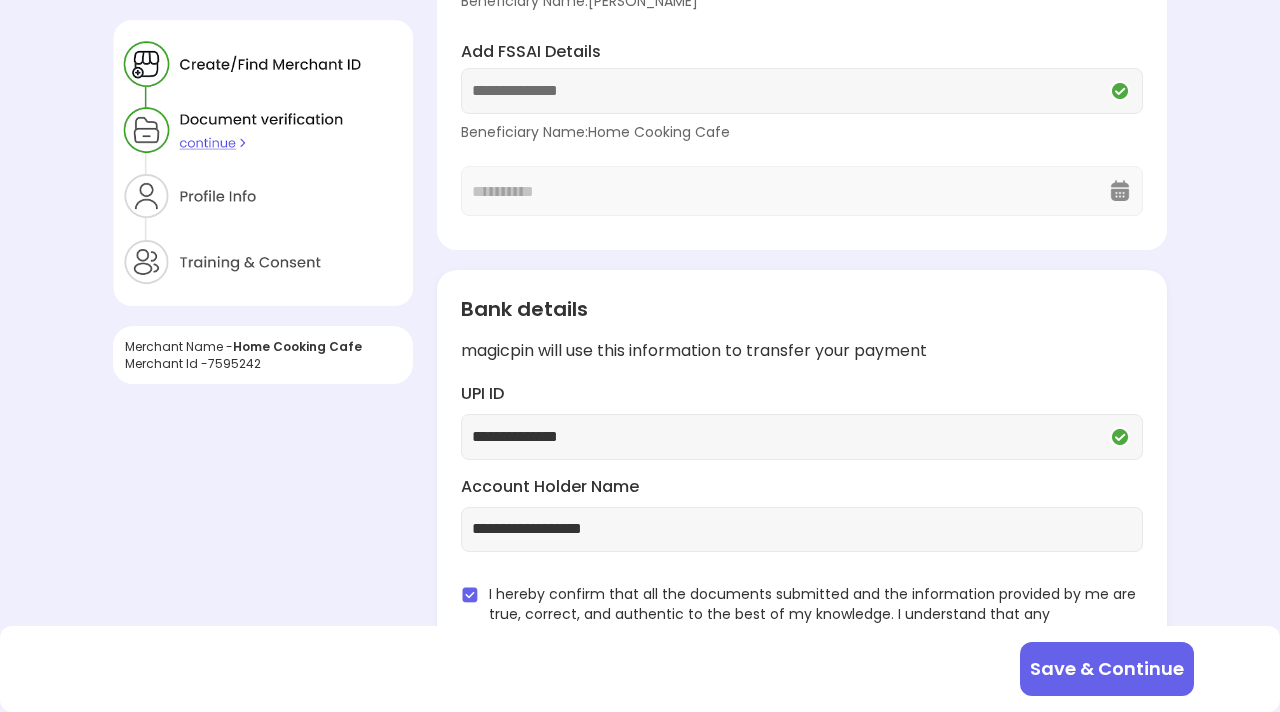 click on "Save & Continue" at bounding box center [1107, 669] 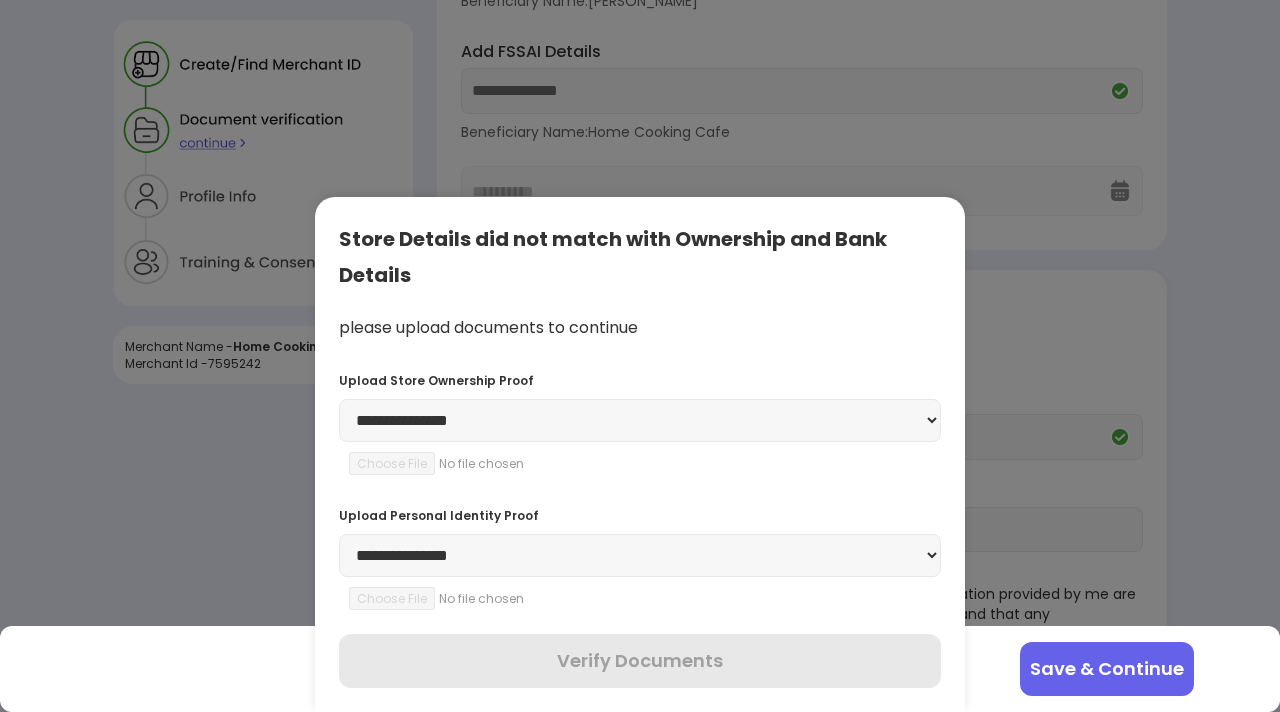 click on "**********" at bounding box center (640, 420) 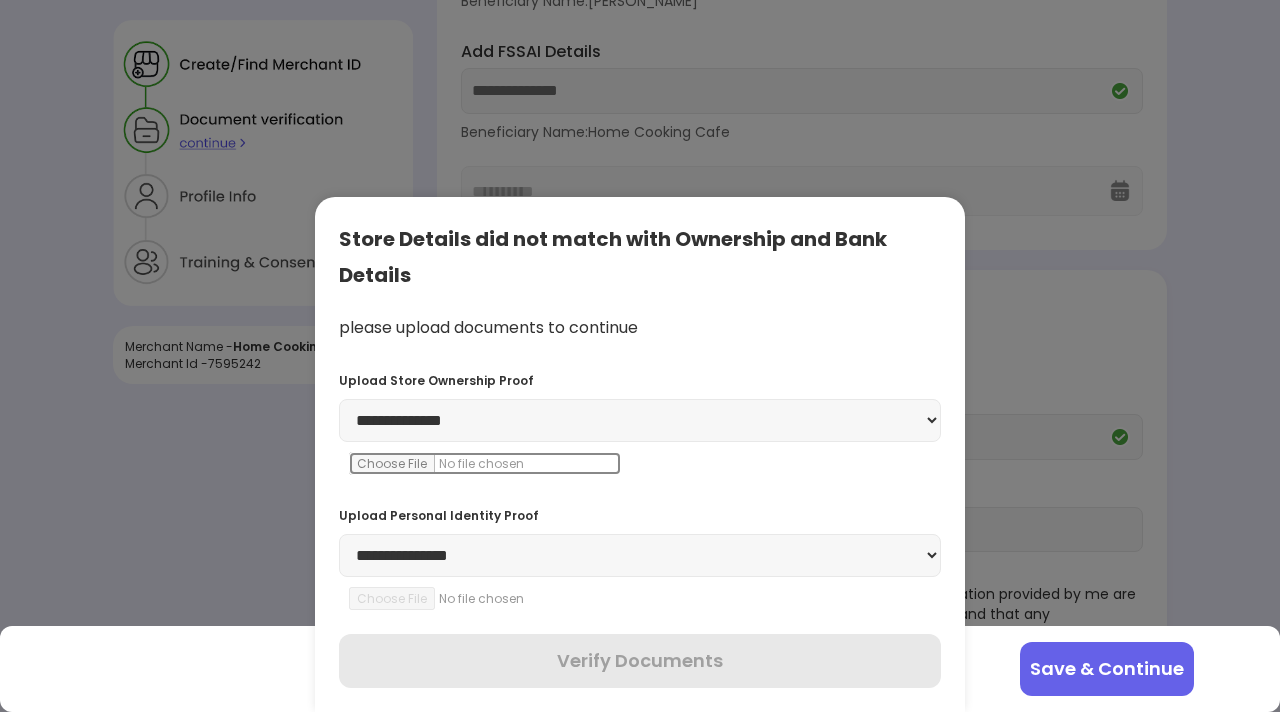 click at bounding box center (485, 463) 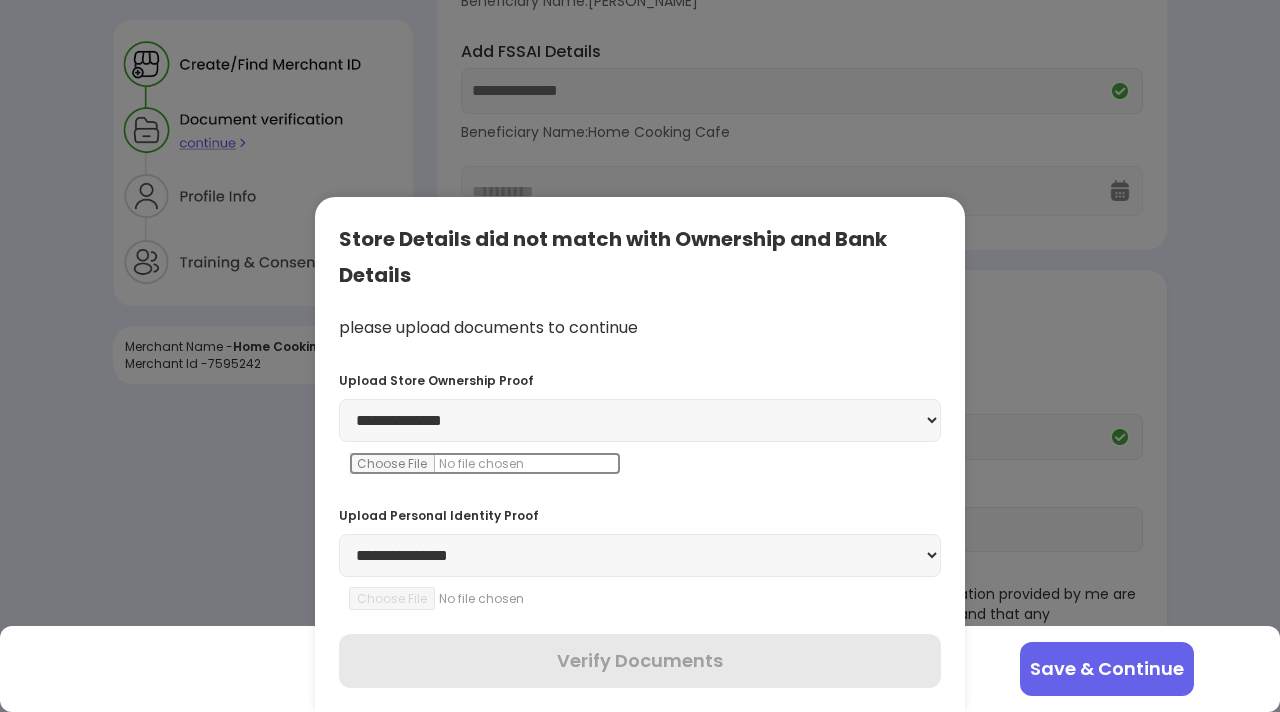 click at bounding box center (485, 463) 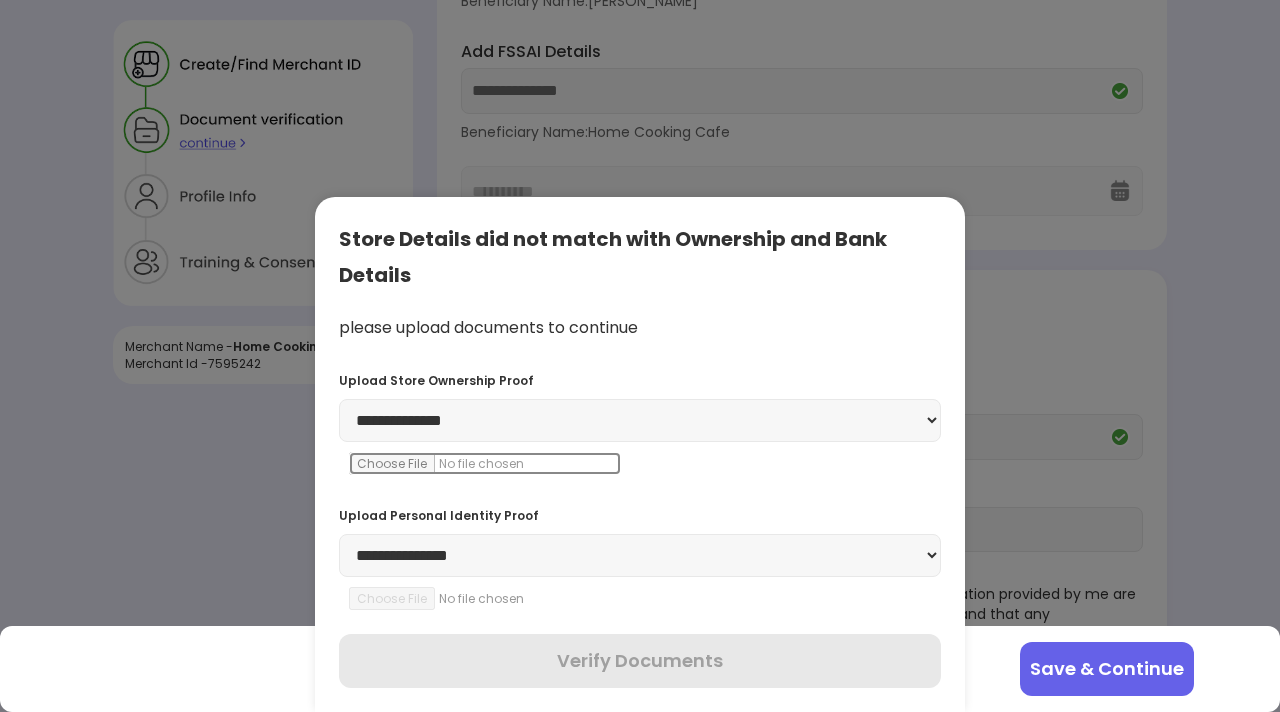 type on "**********" 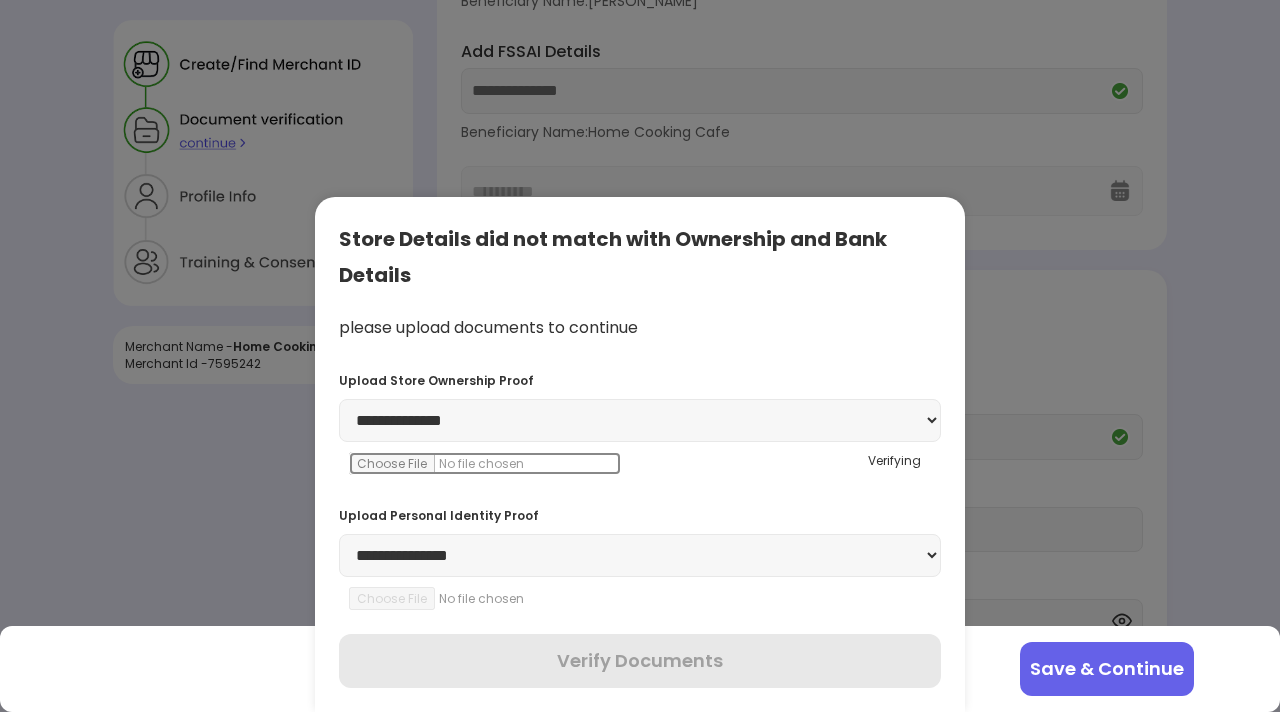 scroll, scrollTop: 221, scrollLeft: 0, axis: vertical 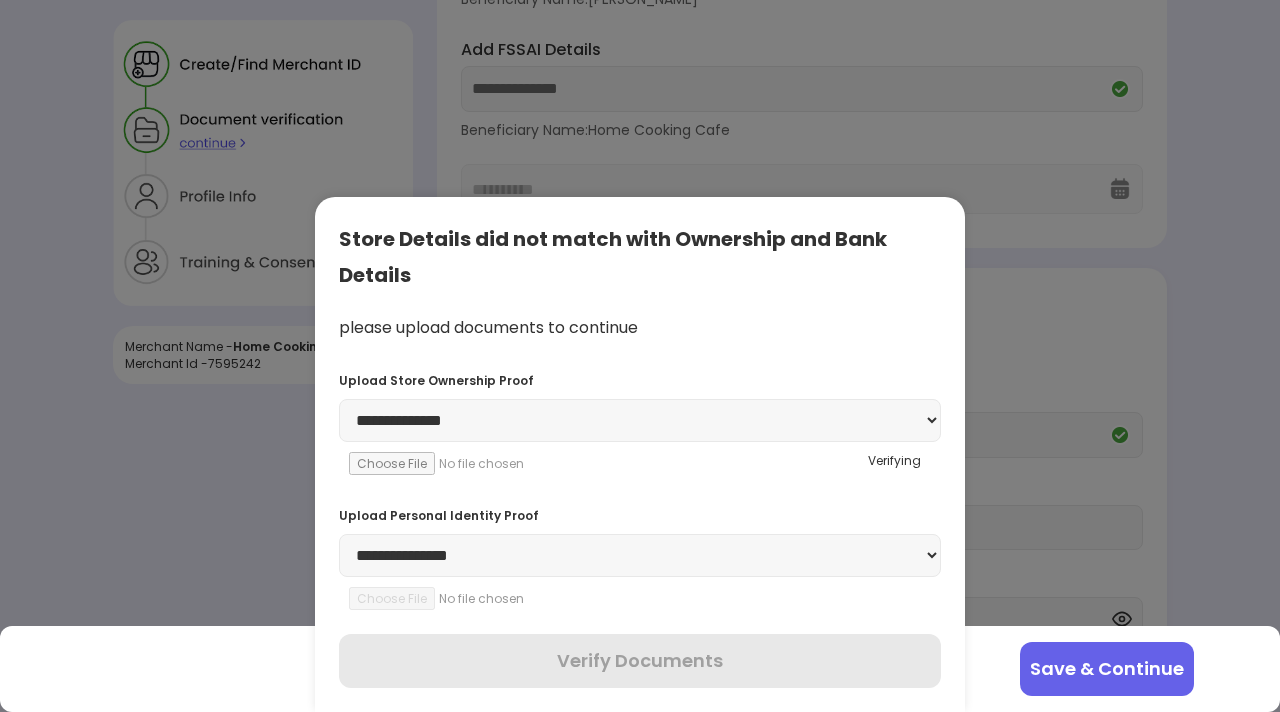 click on "**********" at bounding box center [640, 555] 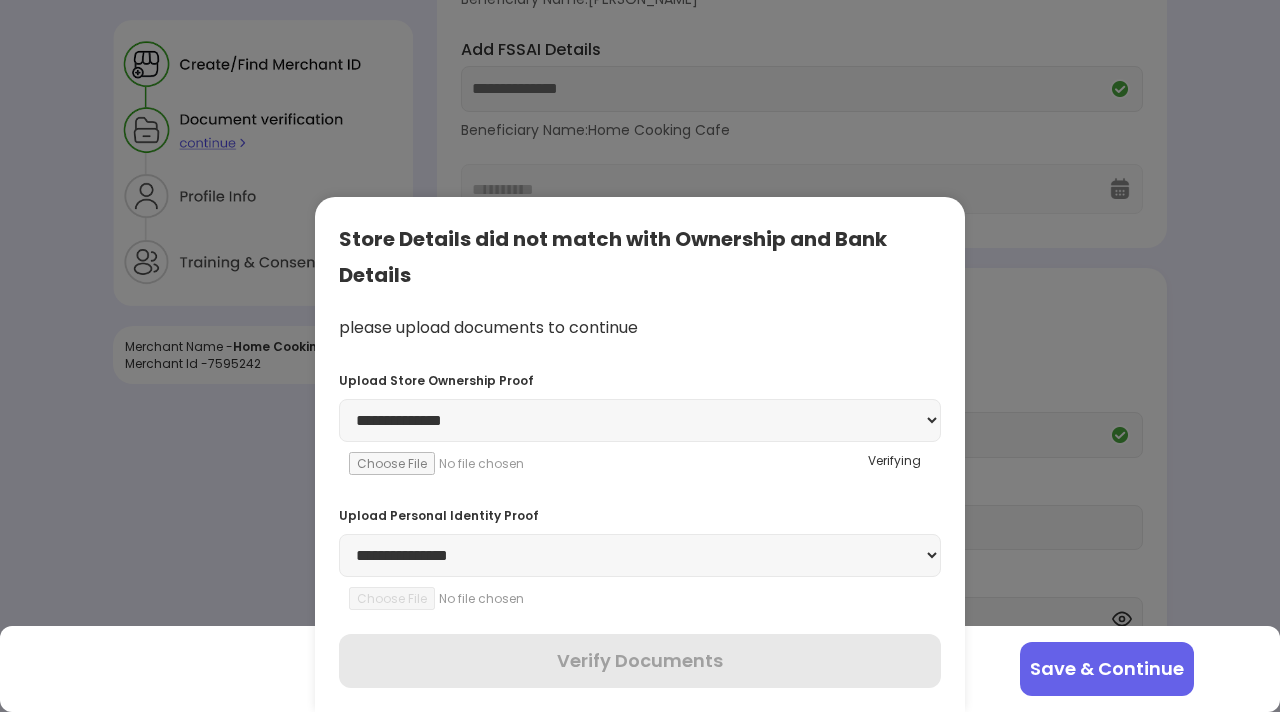 select on "********" 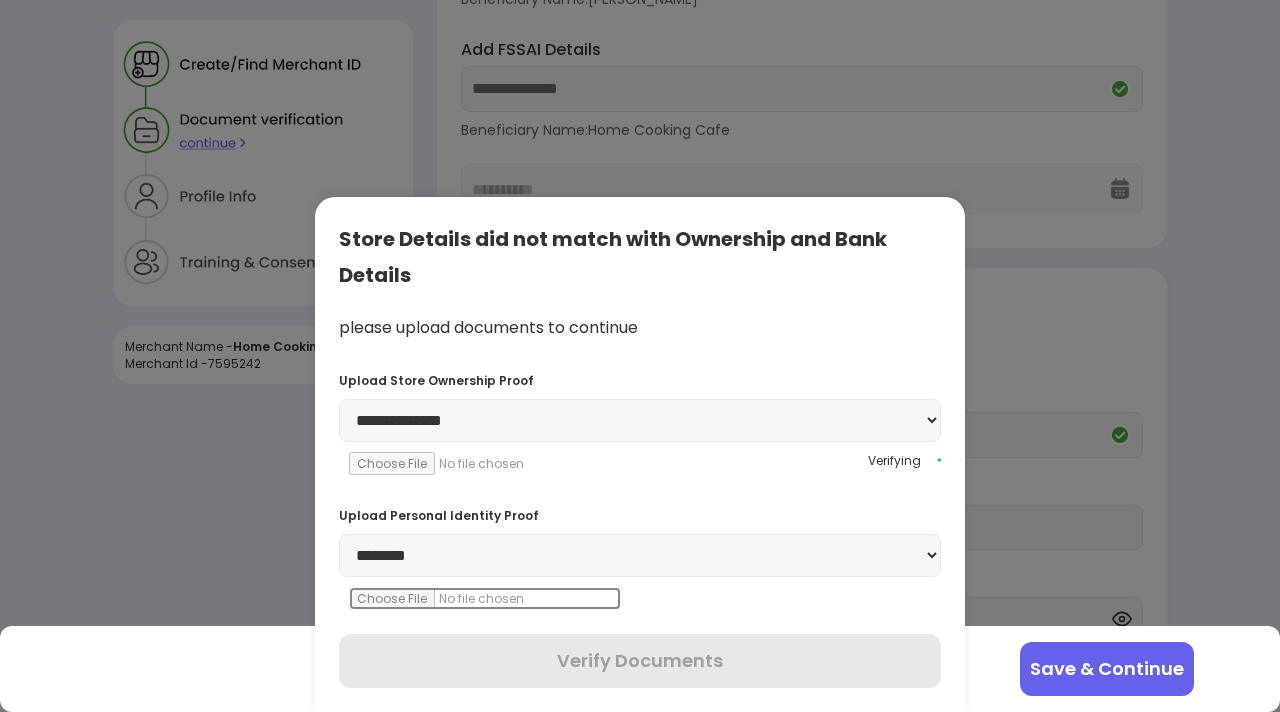click at bounding box center [485, 598] 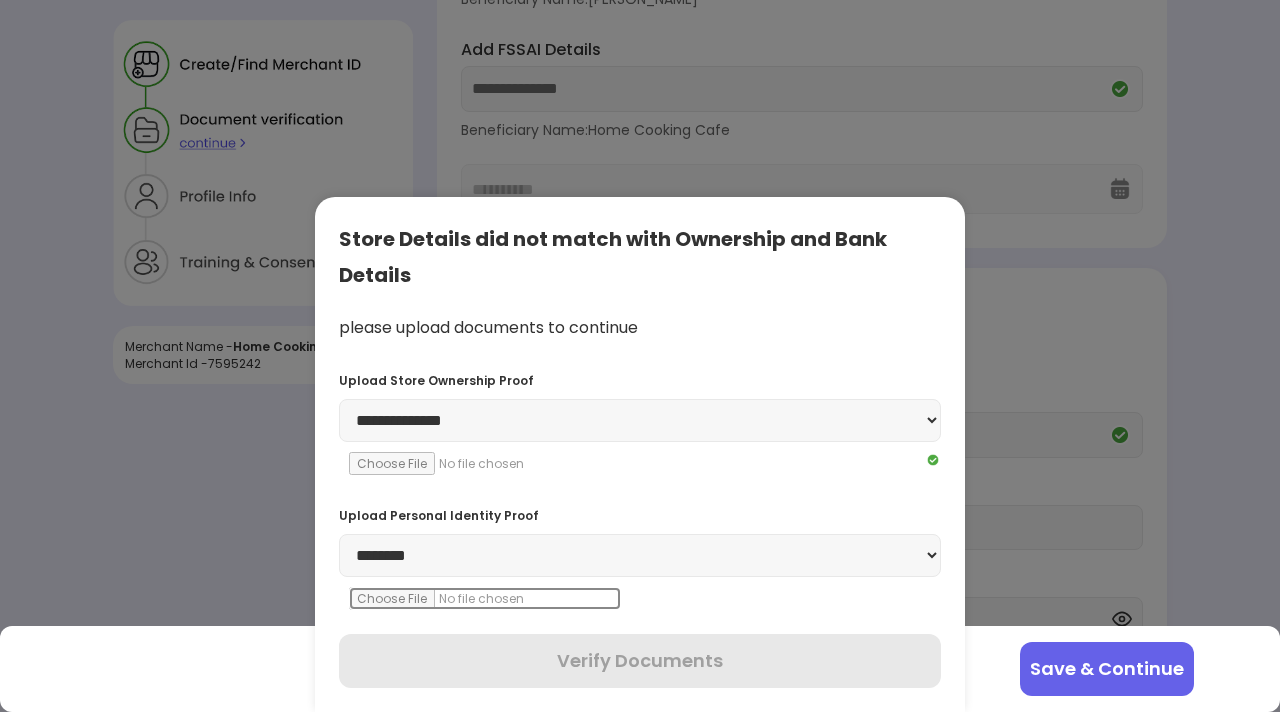 type on "**********" 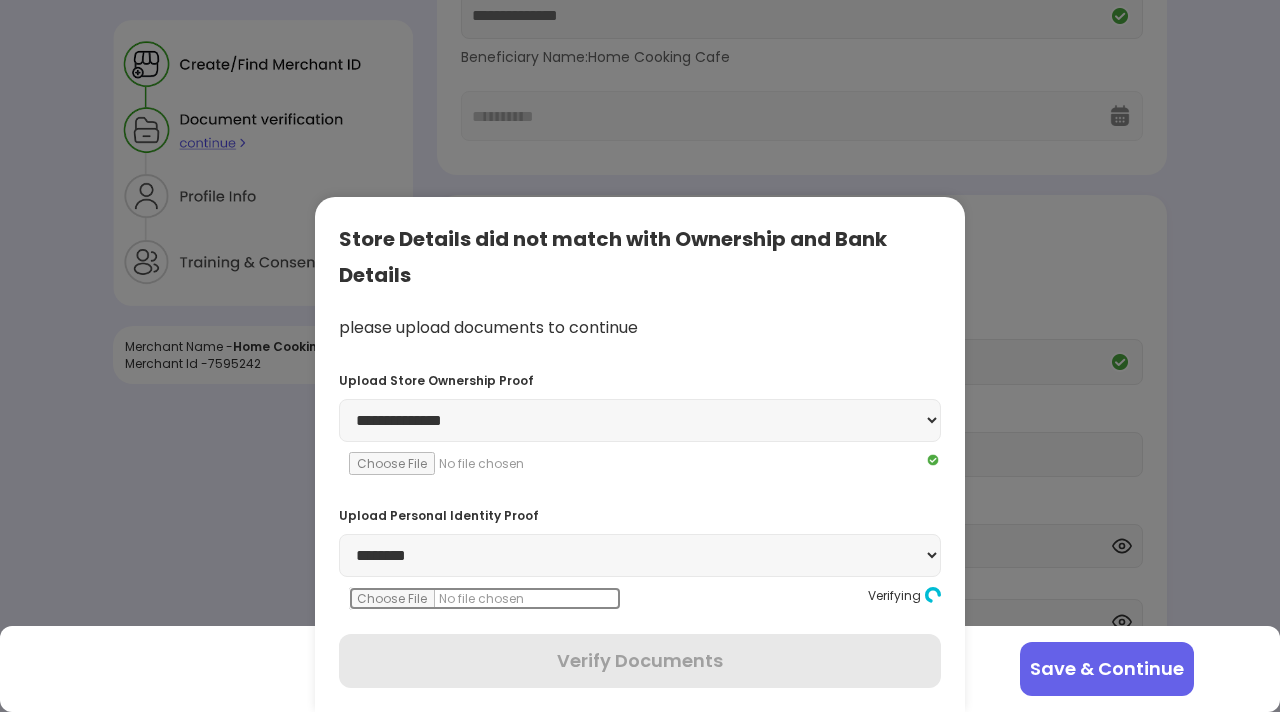 scroll, scrollTop: 370, scrollLeft: 0, axis: vertical 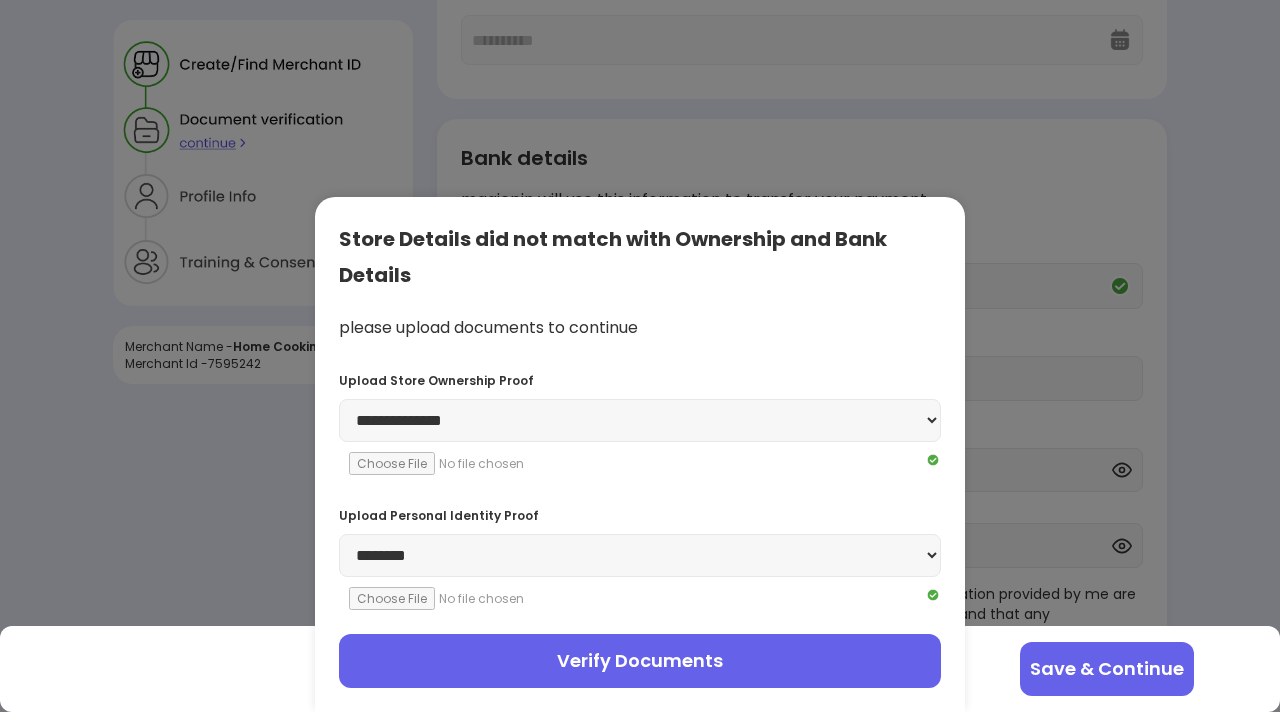 click on "Verify Documents" at bounding box center (640, 661) 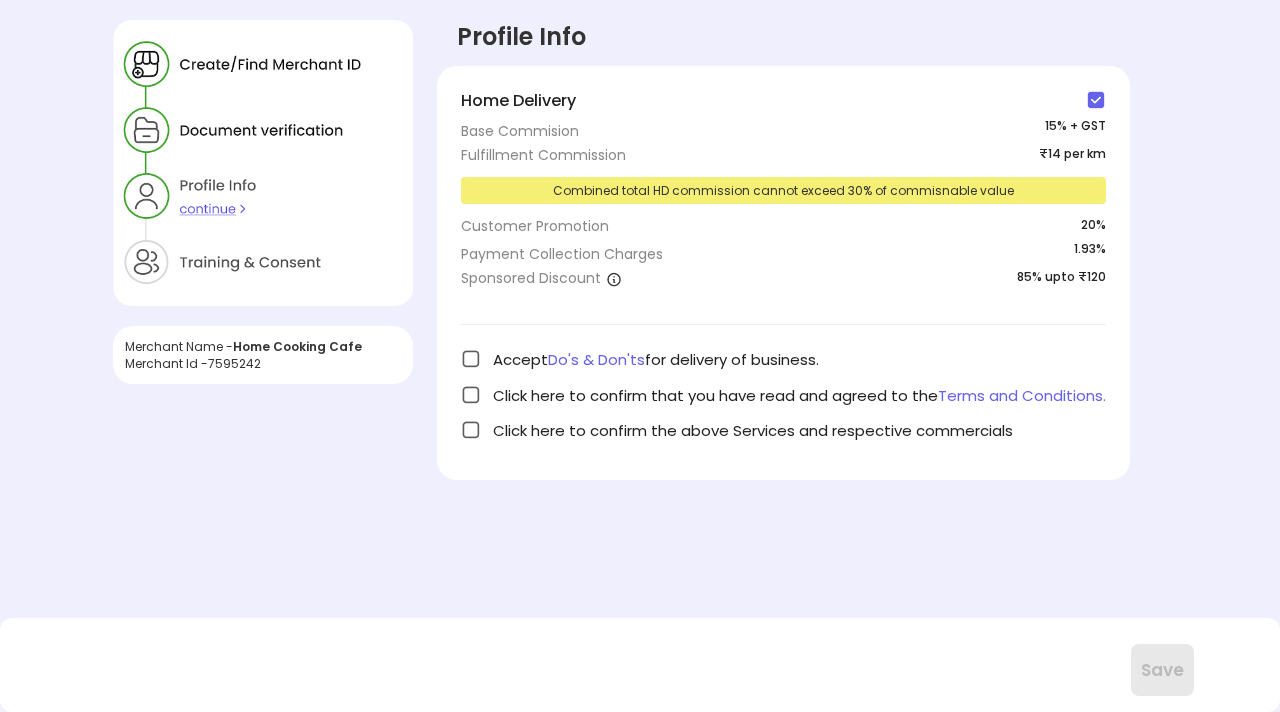 scroll, scrollTop: 0, scrollLeft: 0, axis: both 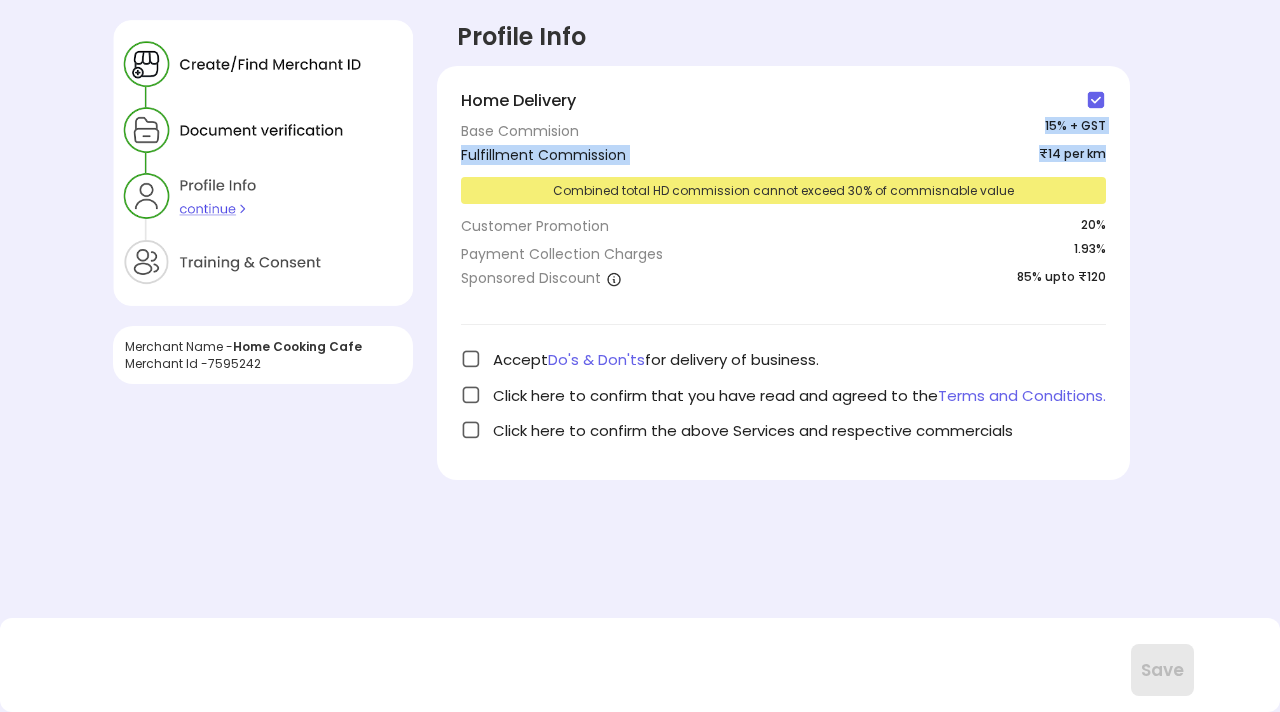 drag, startPoint x: 1035, startPoint y: 126, endPoint x: 1117, endPoint y: 154, distance: 86.64872 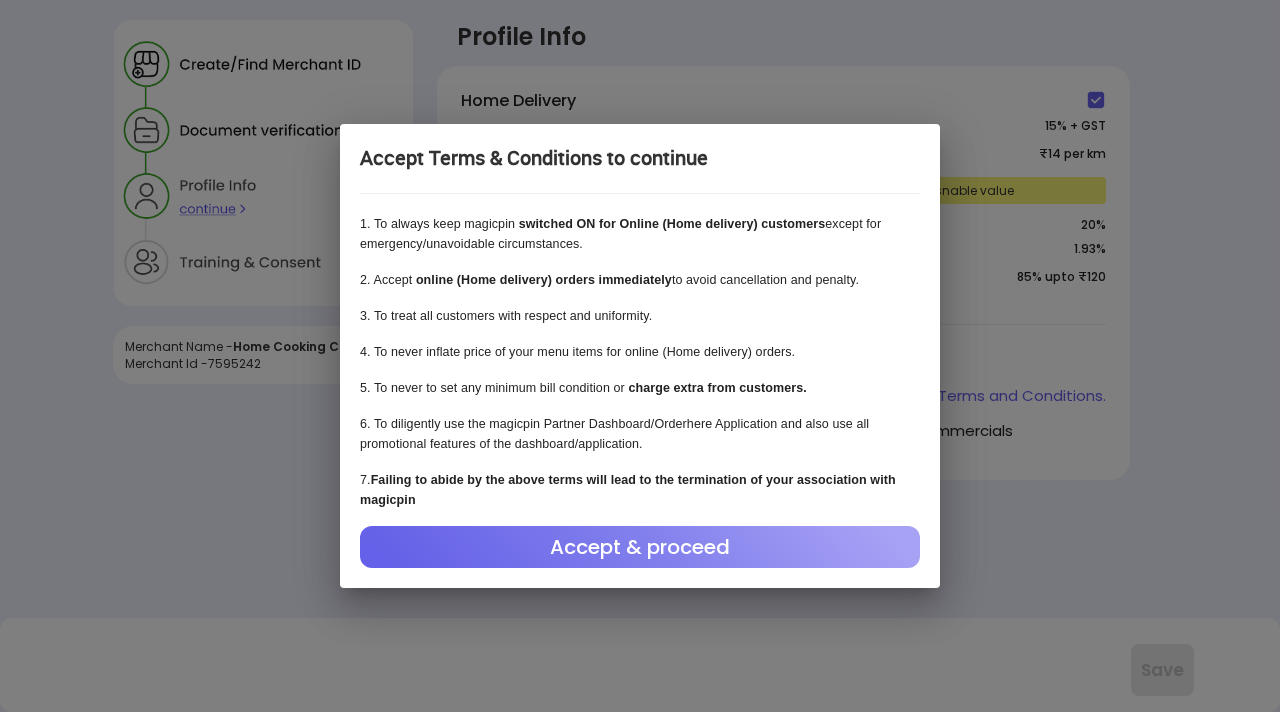 click on "Accept & proceed" at bounding box center [640, 547] 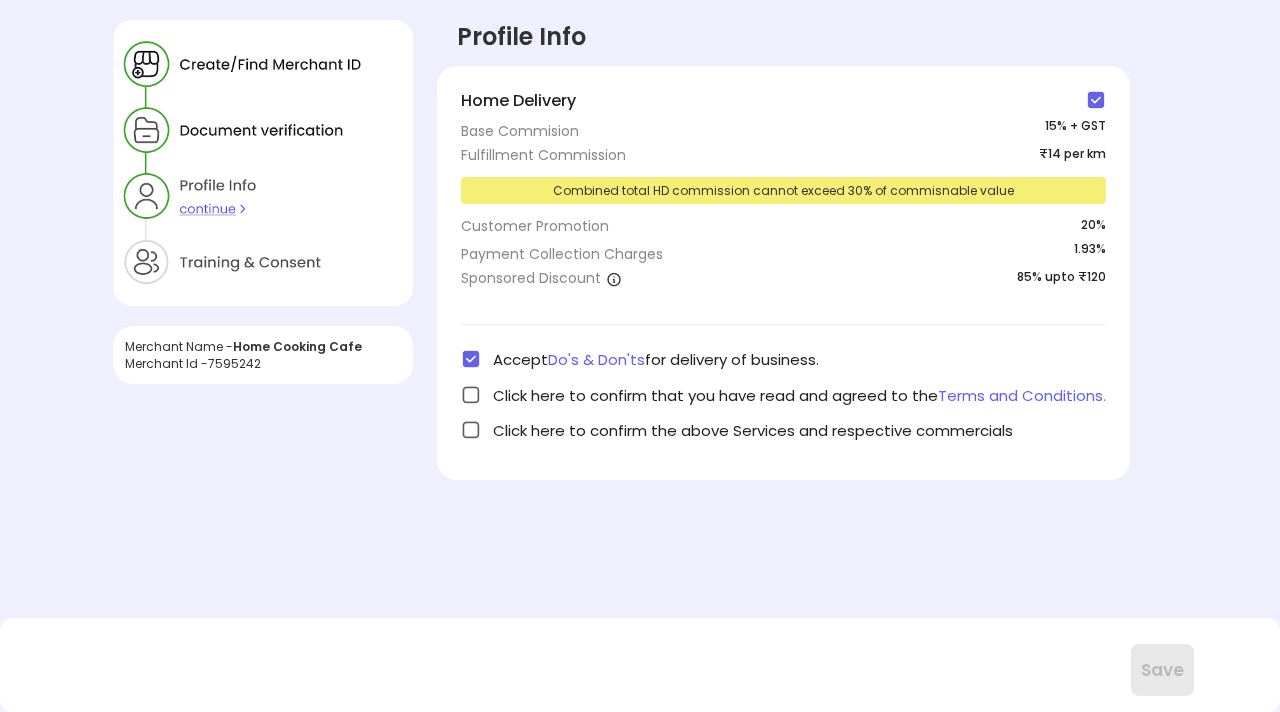 click at bounding box center [471, 395] 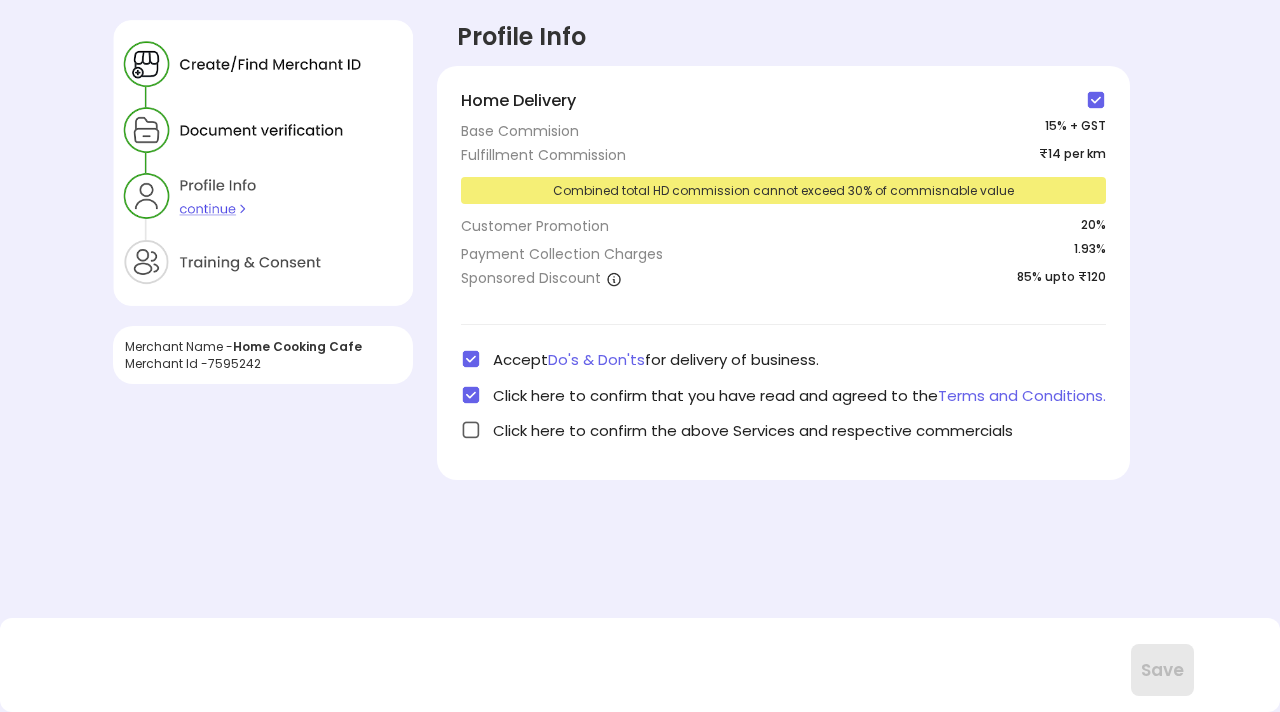 click at bounding box center (471, 430) 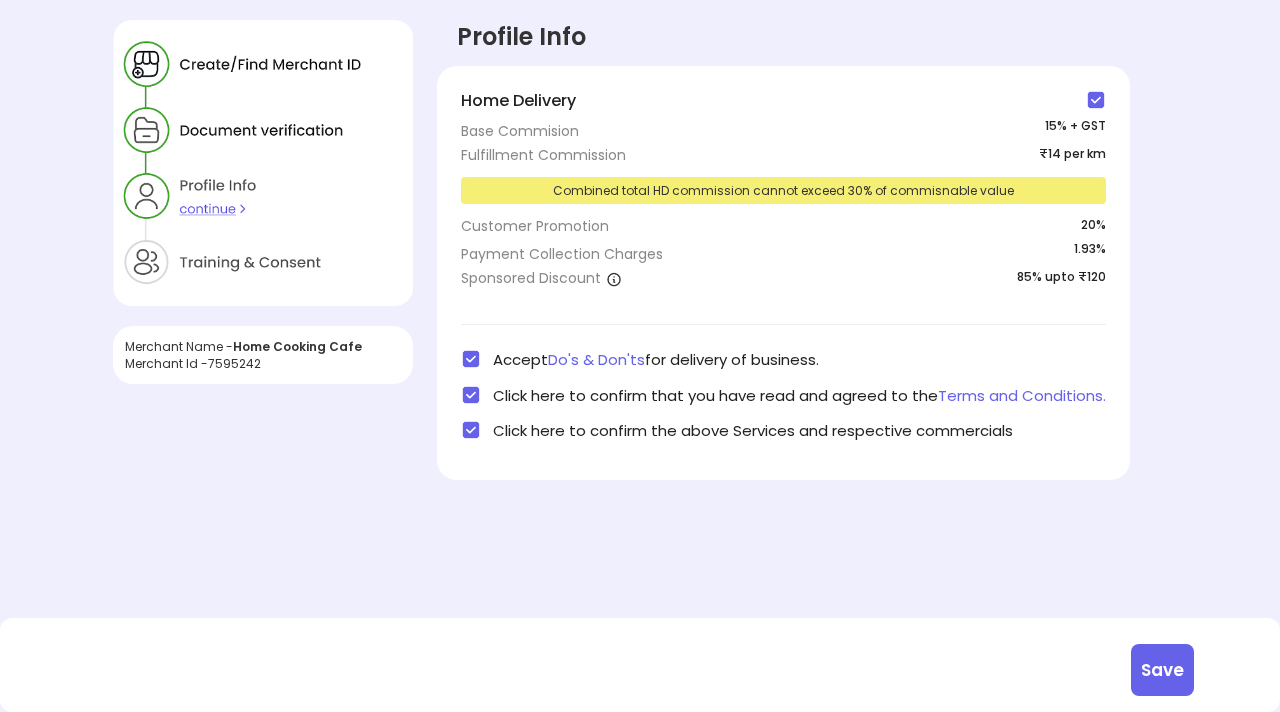 click on "Save" at bounding box center (1162, 670) 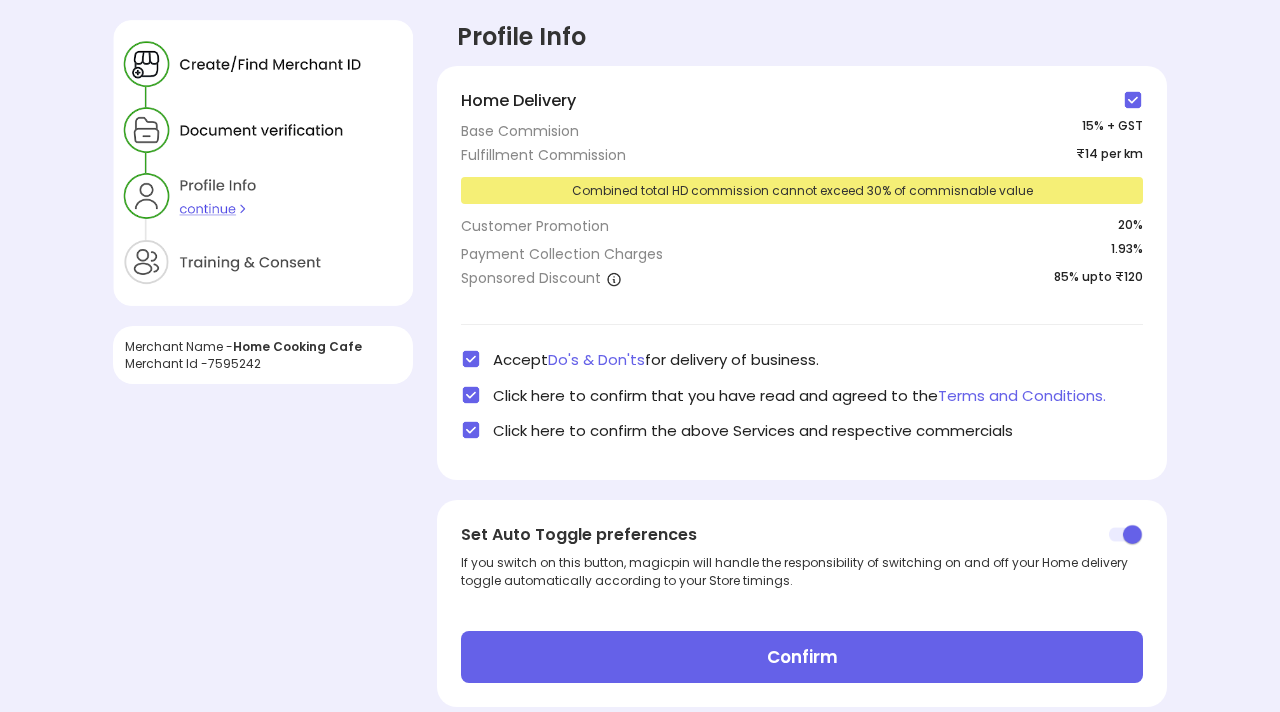 scroll, scrollTop: 35, scrollLeft: 0, axis: vertical 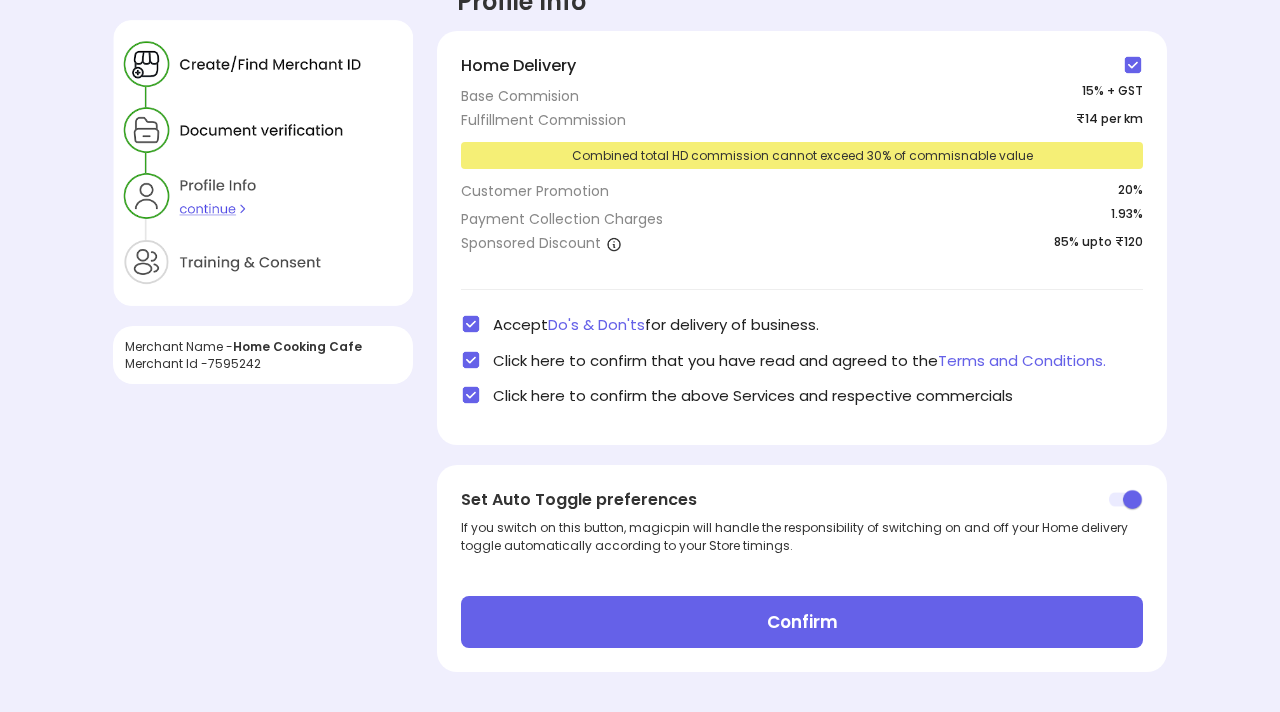 click on "Confirm" at bounding box center [802, 622] 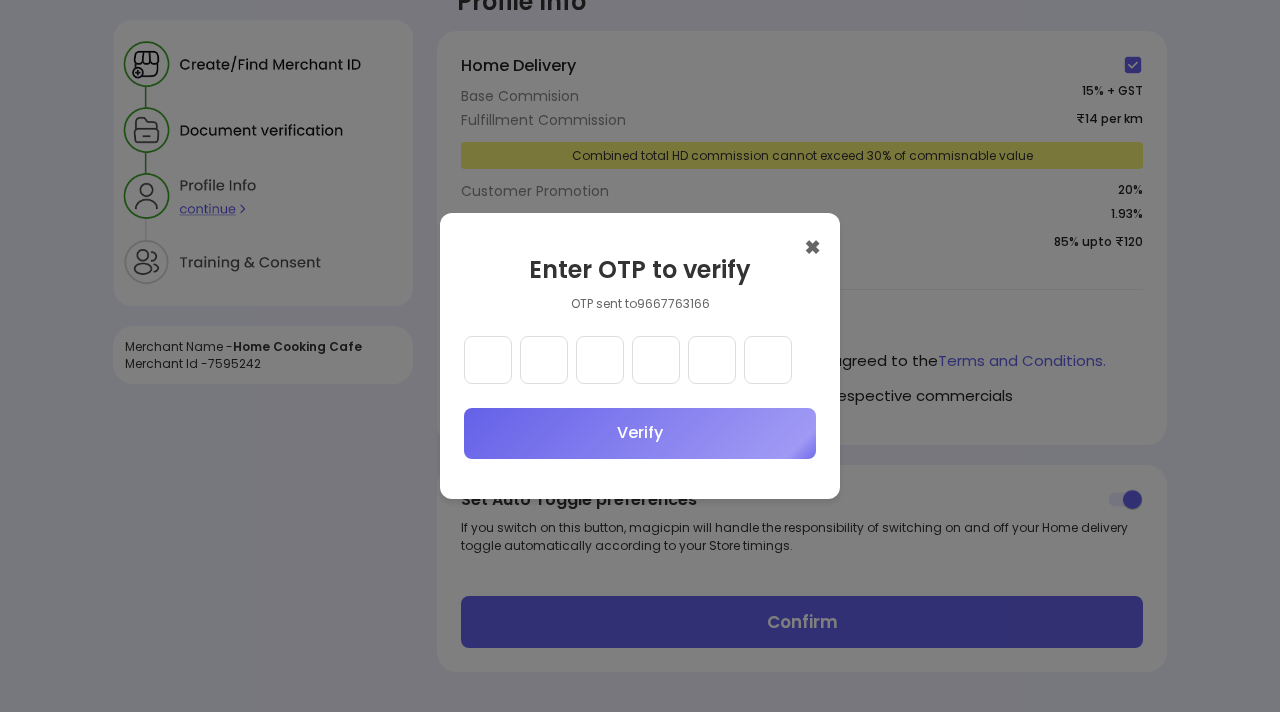 click at bounding box center [488, 360] 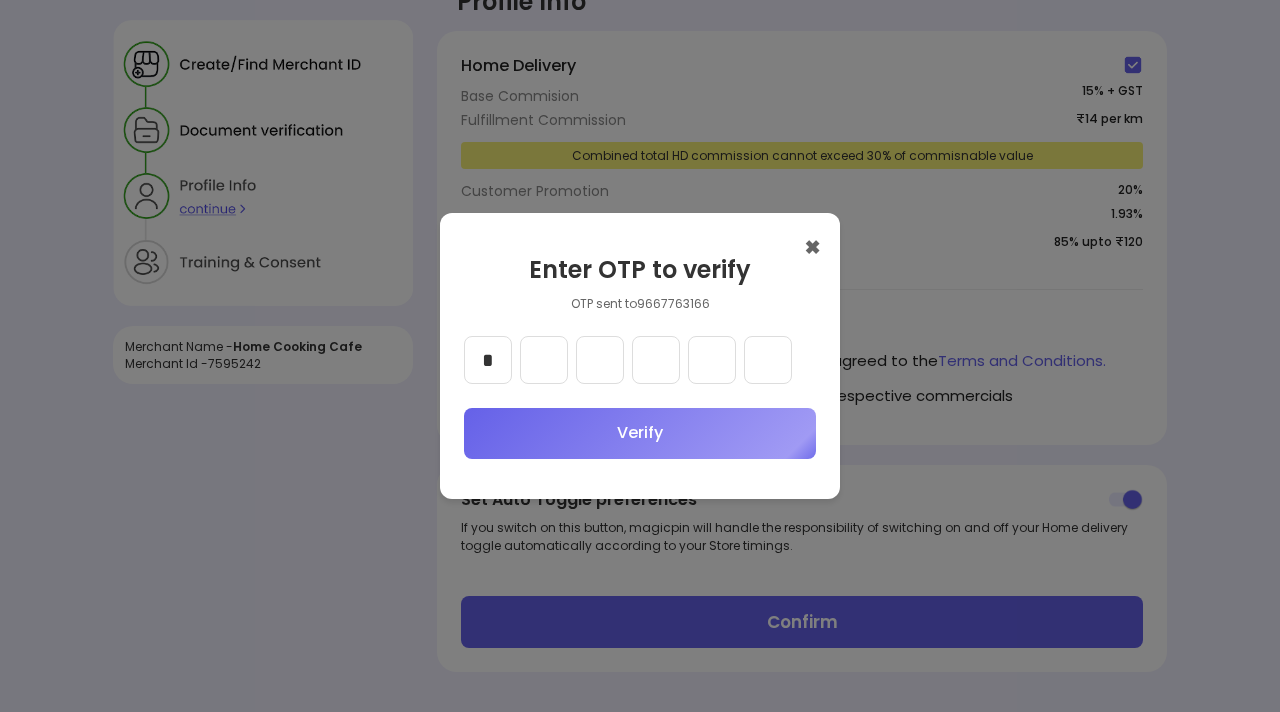 type on "*" 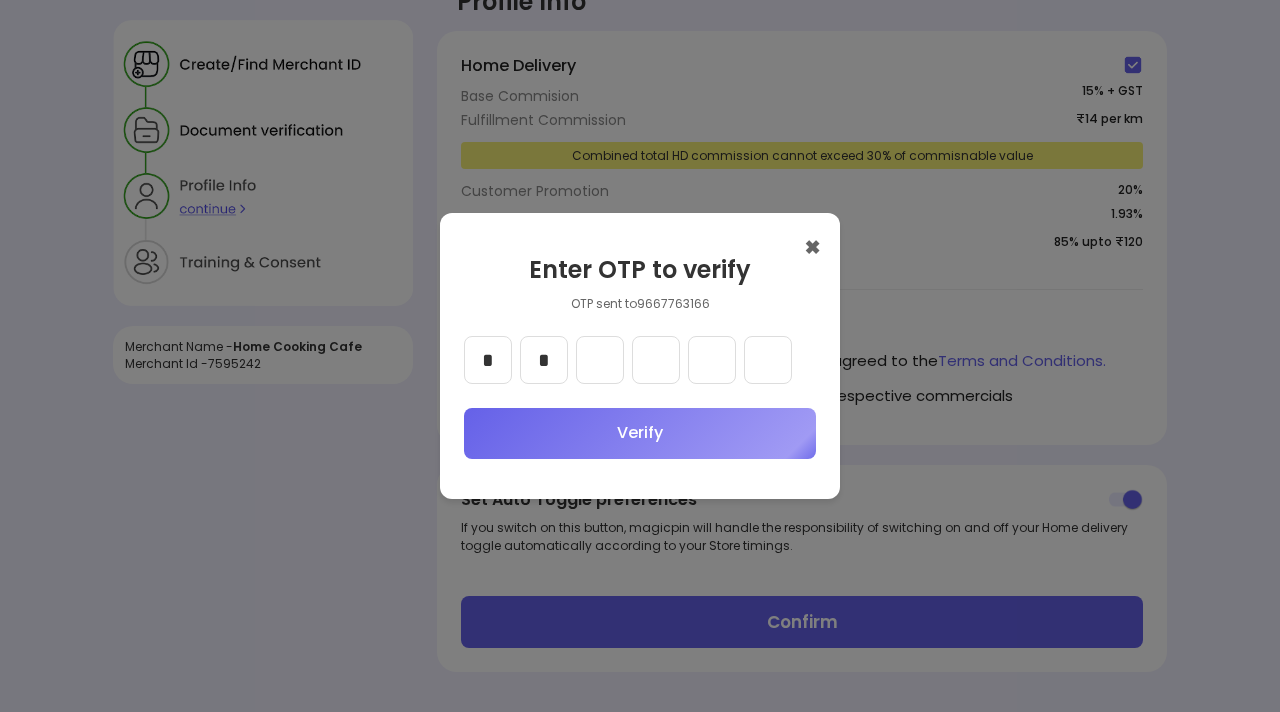 type on "*" 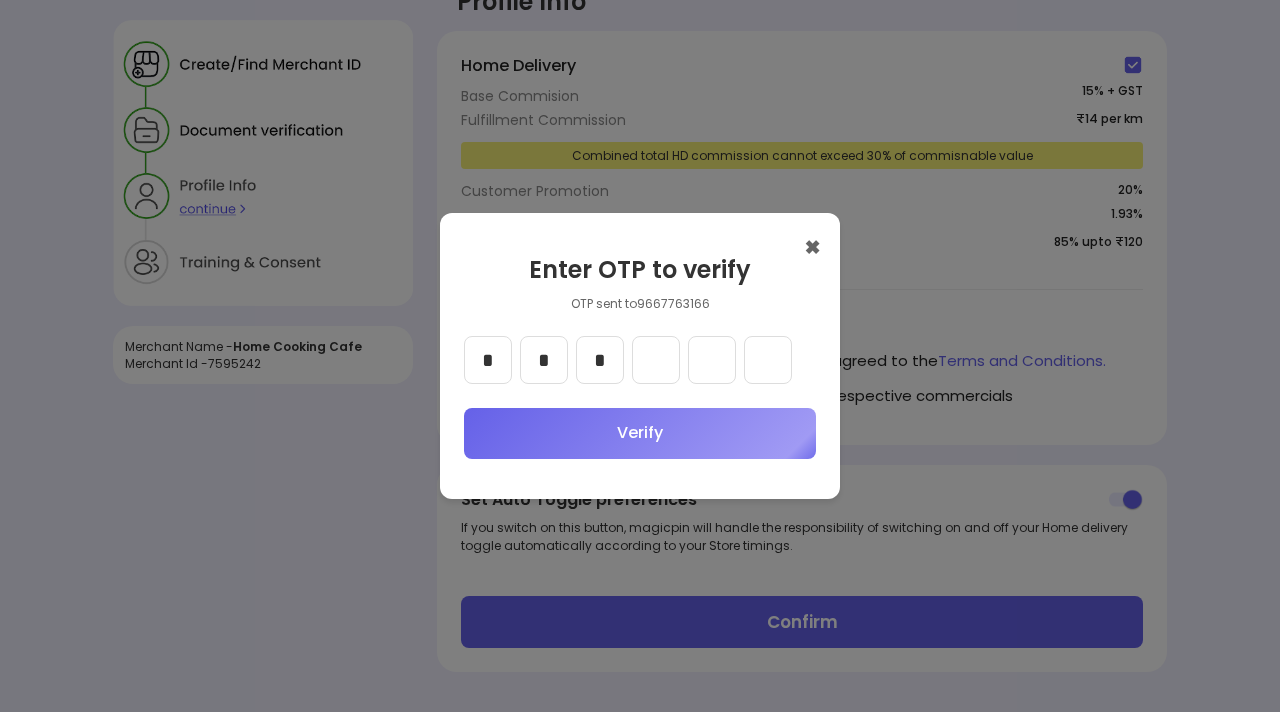 type on "*" 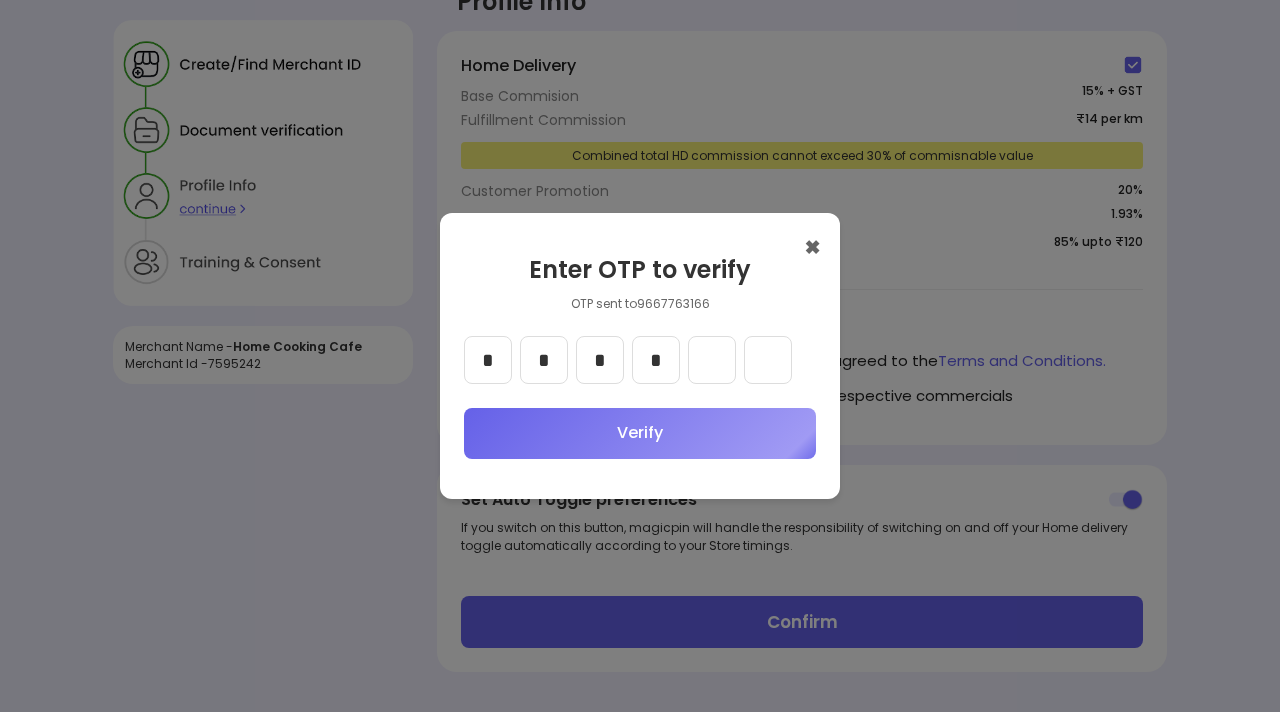 type on "*" 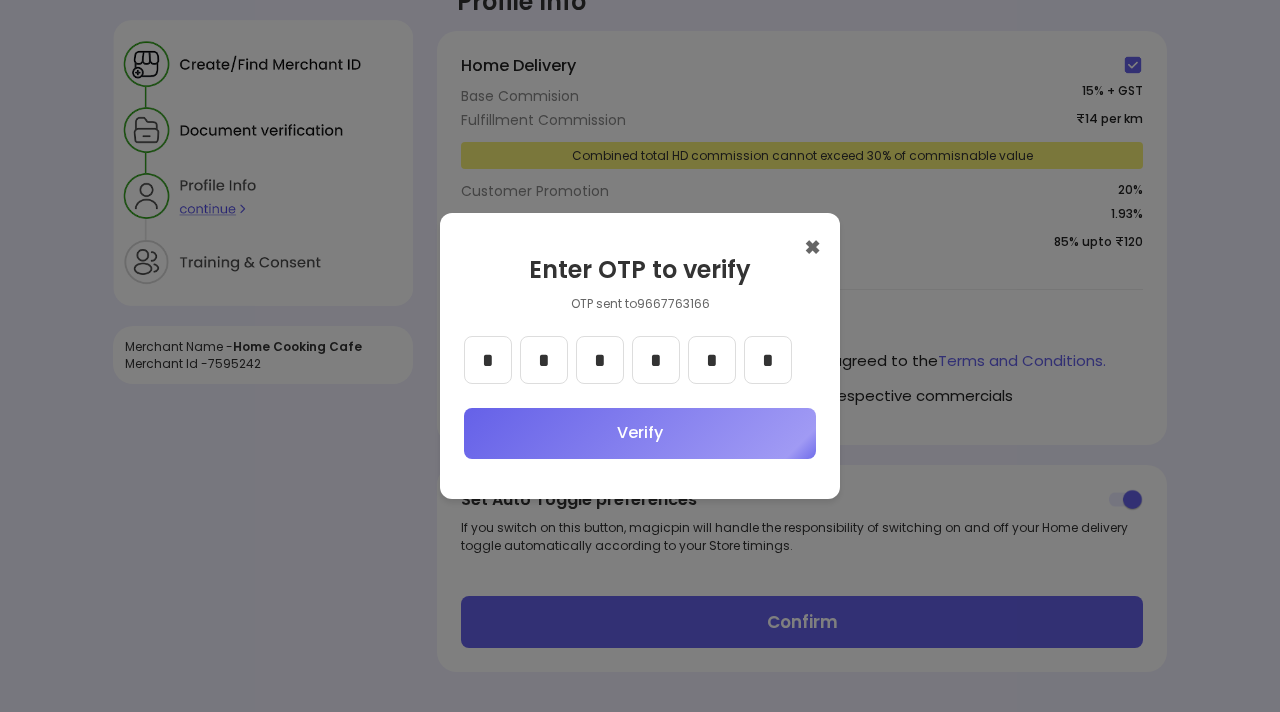 type on "*" 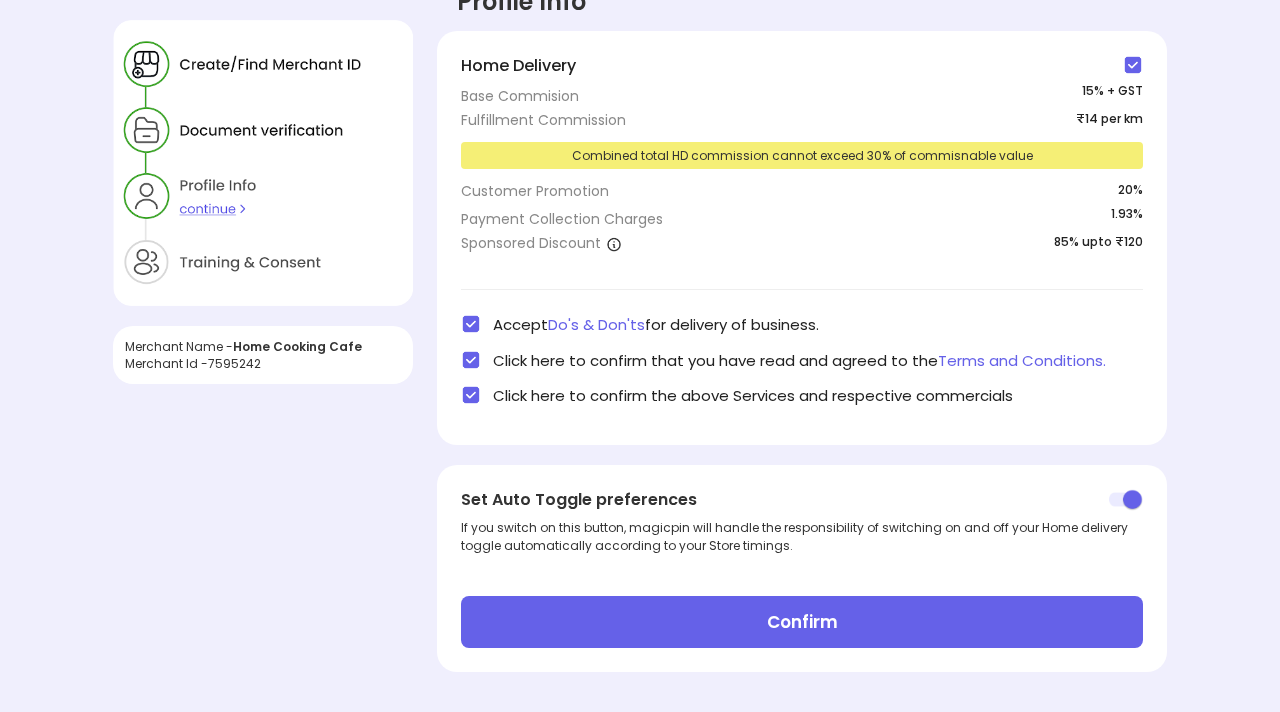 click on "Confirm" at bounding box center (802, 622) 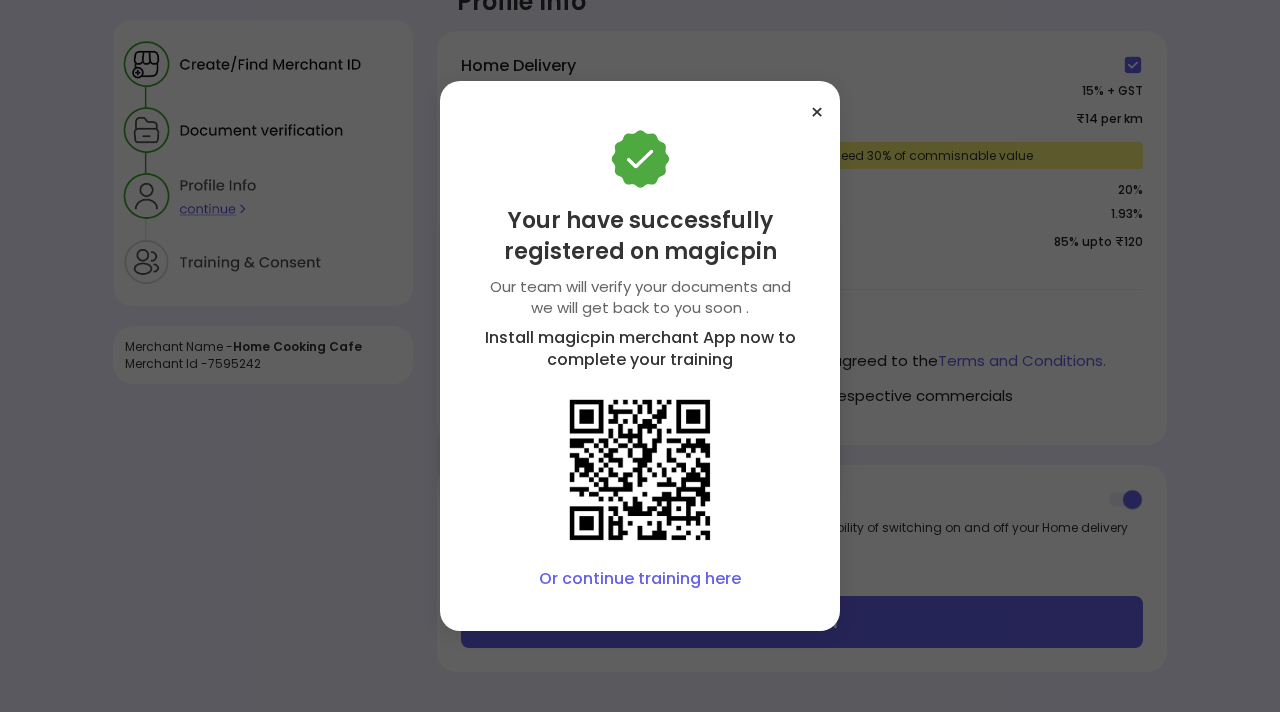 click on "Or continue training here" at bounding box center [640, 579] 